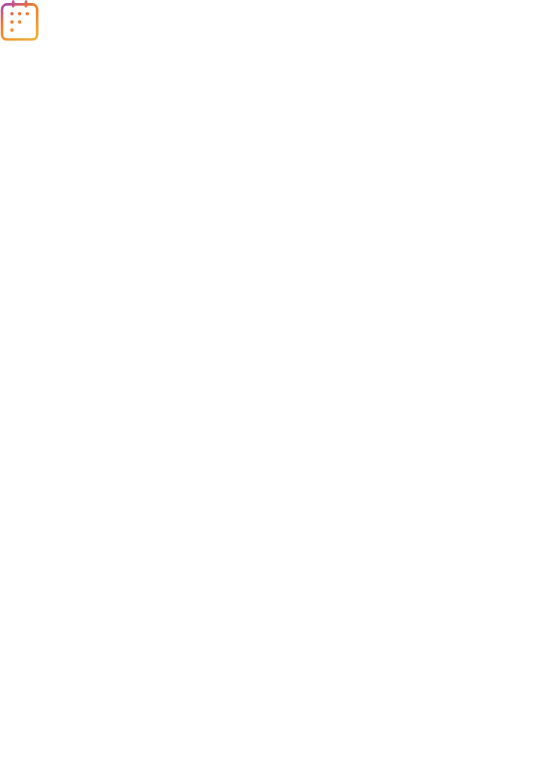 scroll, scrollTop: 0, scrollLeft: 0, axis: both 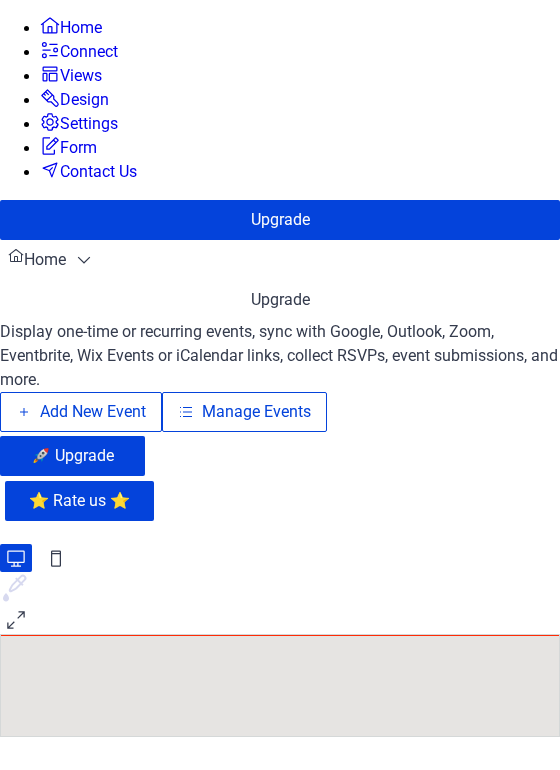 click on "Add New Event" at bounding box center [93, 412] 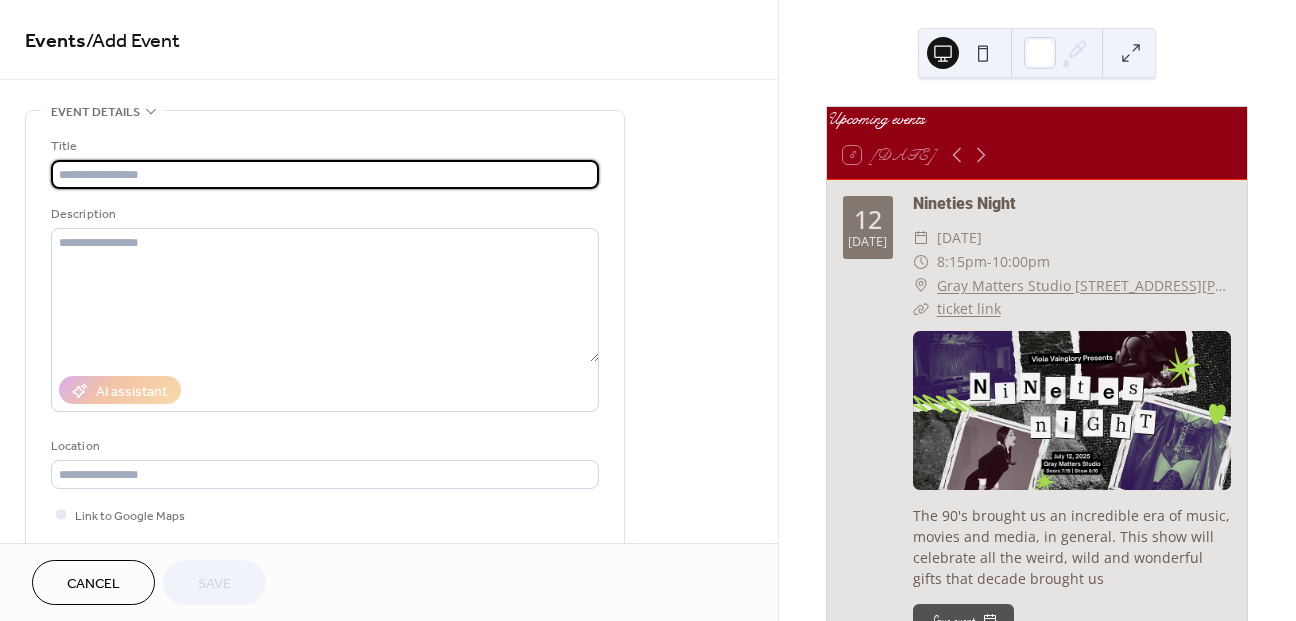 scroll, scrollTop: 0, scrollLeft: 0, axis: both 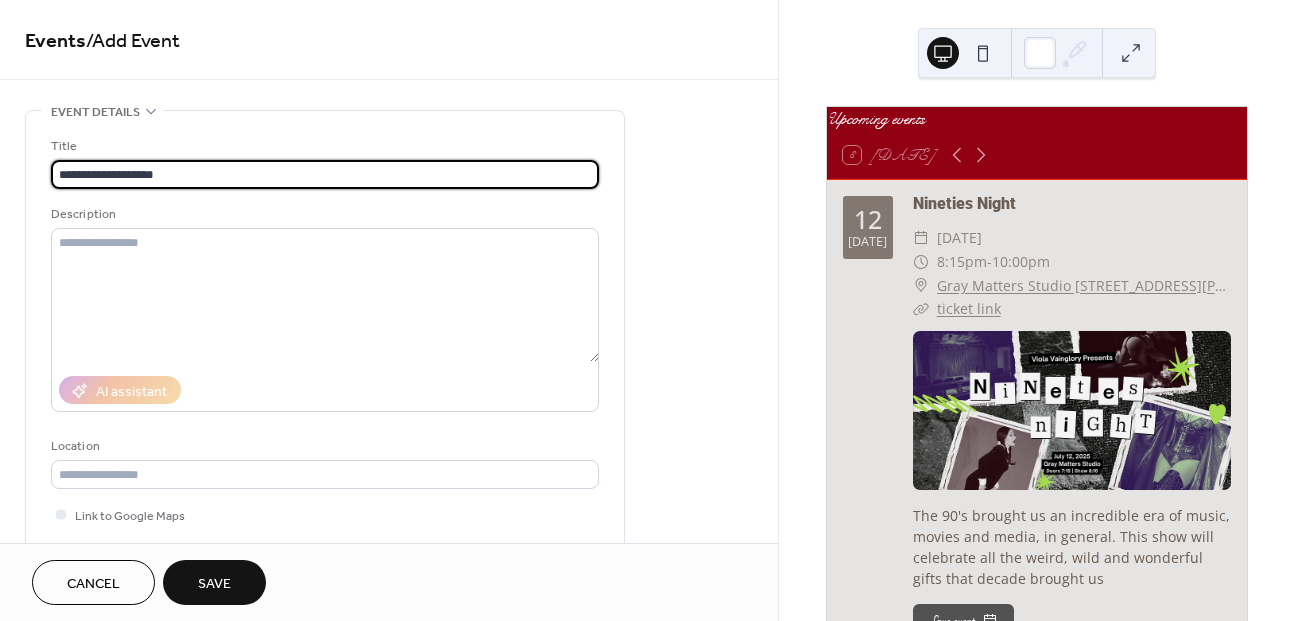type on "**********" 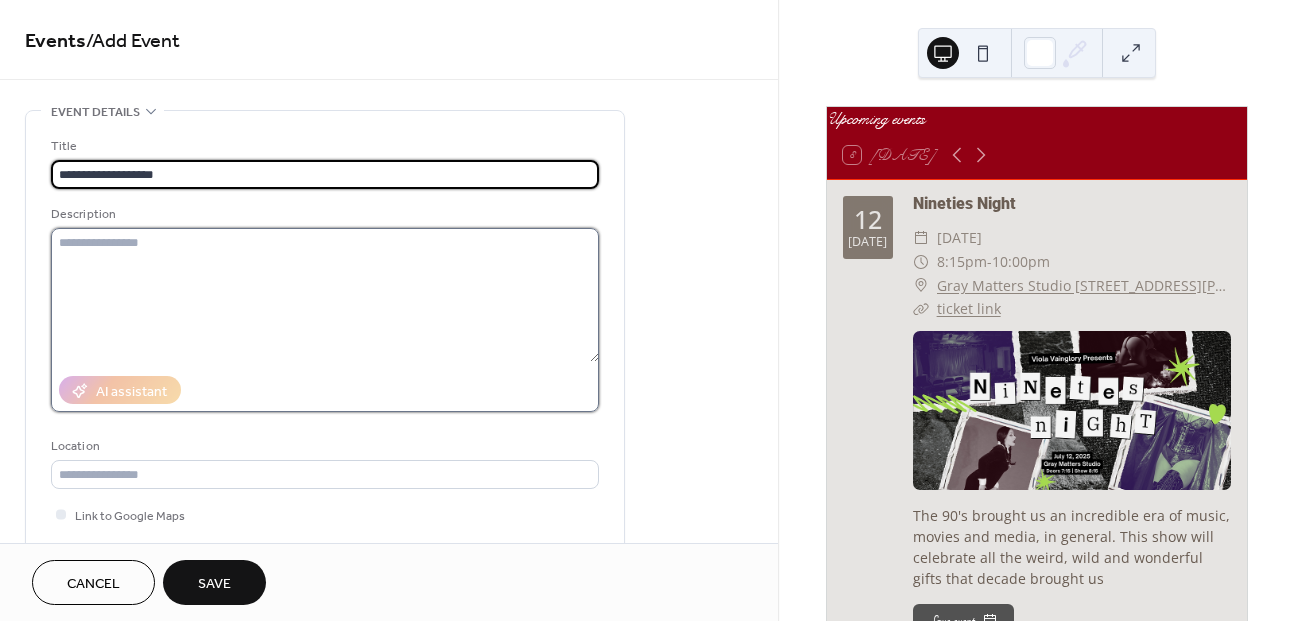 click at bounding box center [325, 295] 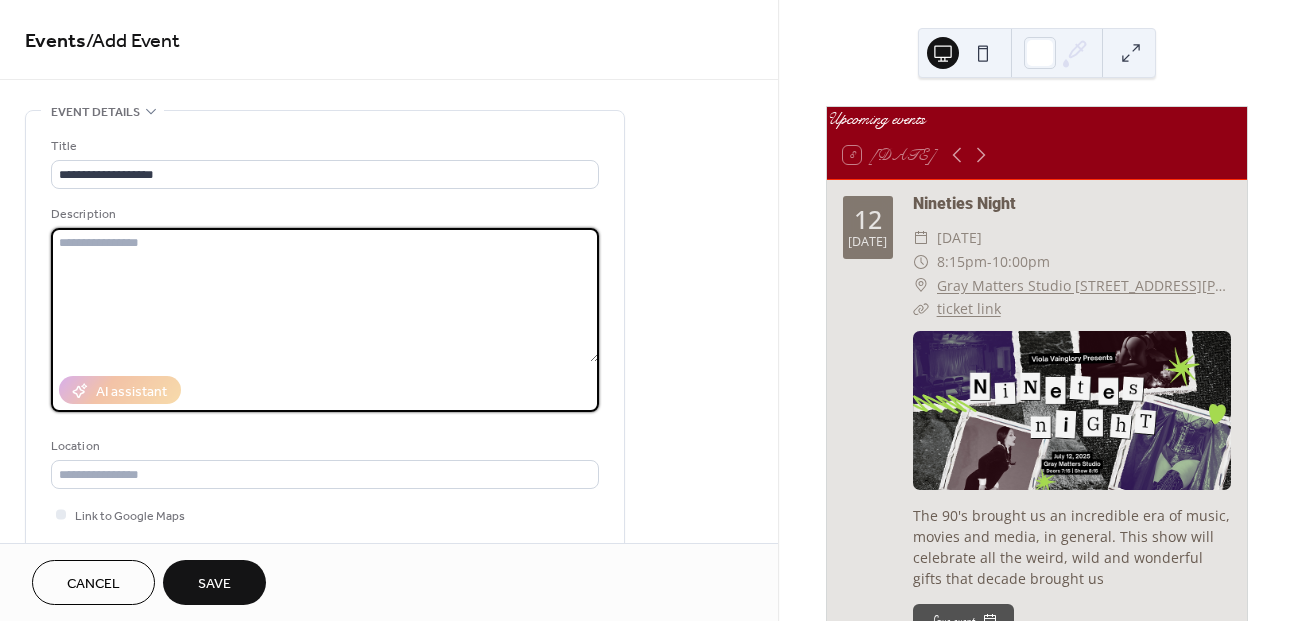 paste on "**********" 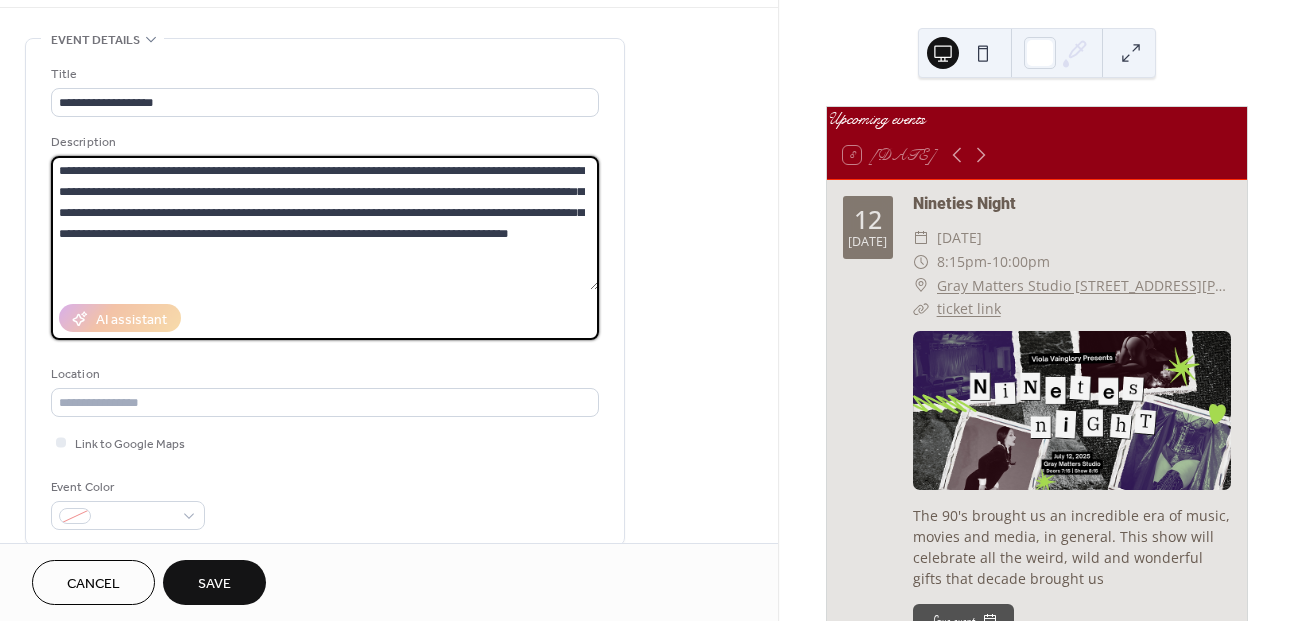 scroll, scrollTop: 72, scrollLeft: 0, axis: vertical 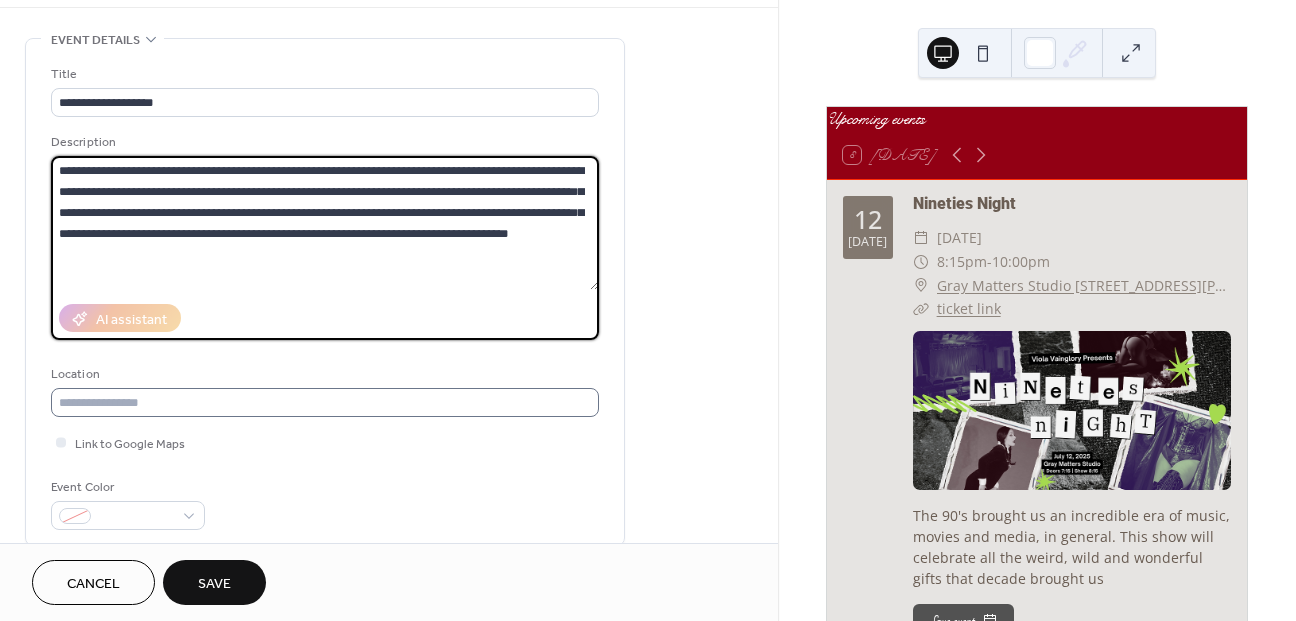 type on "**********" 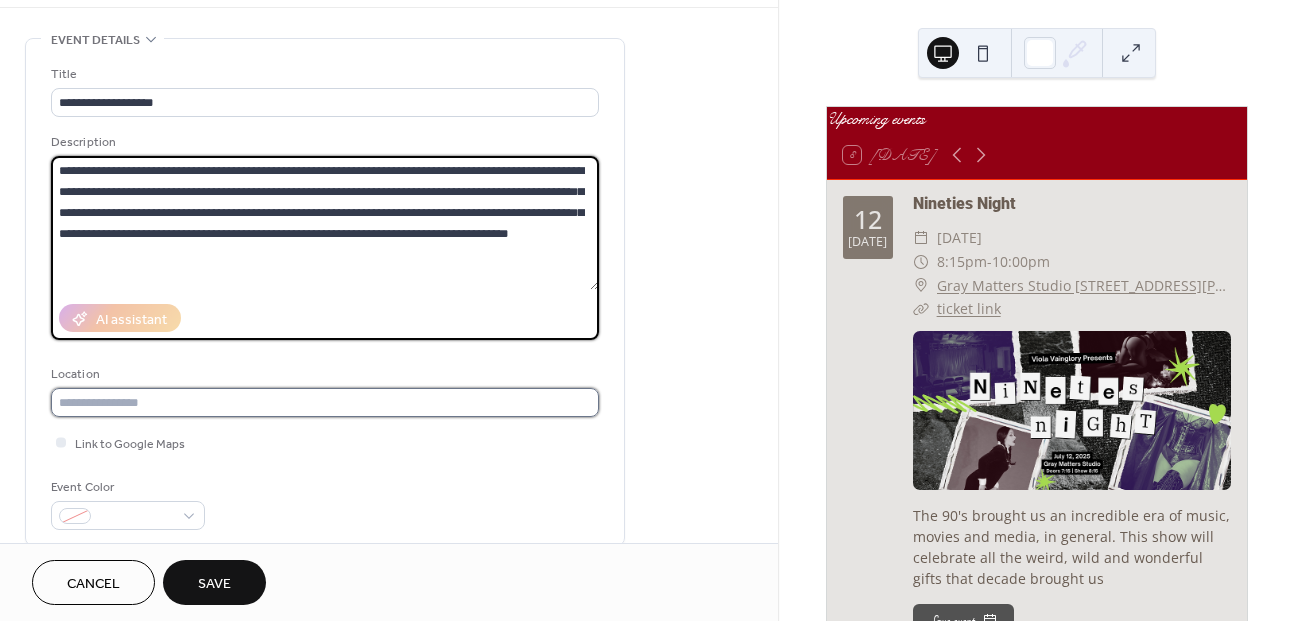 click at bounding box center (325, 402) 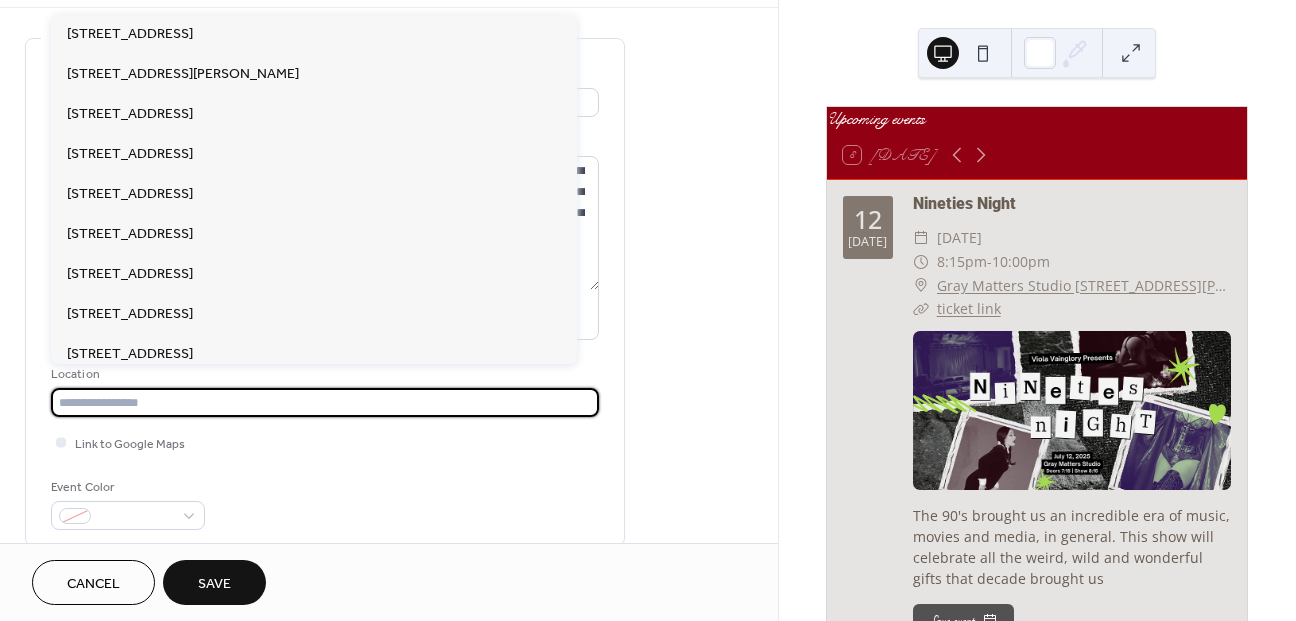 paste on "**********" 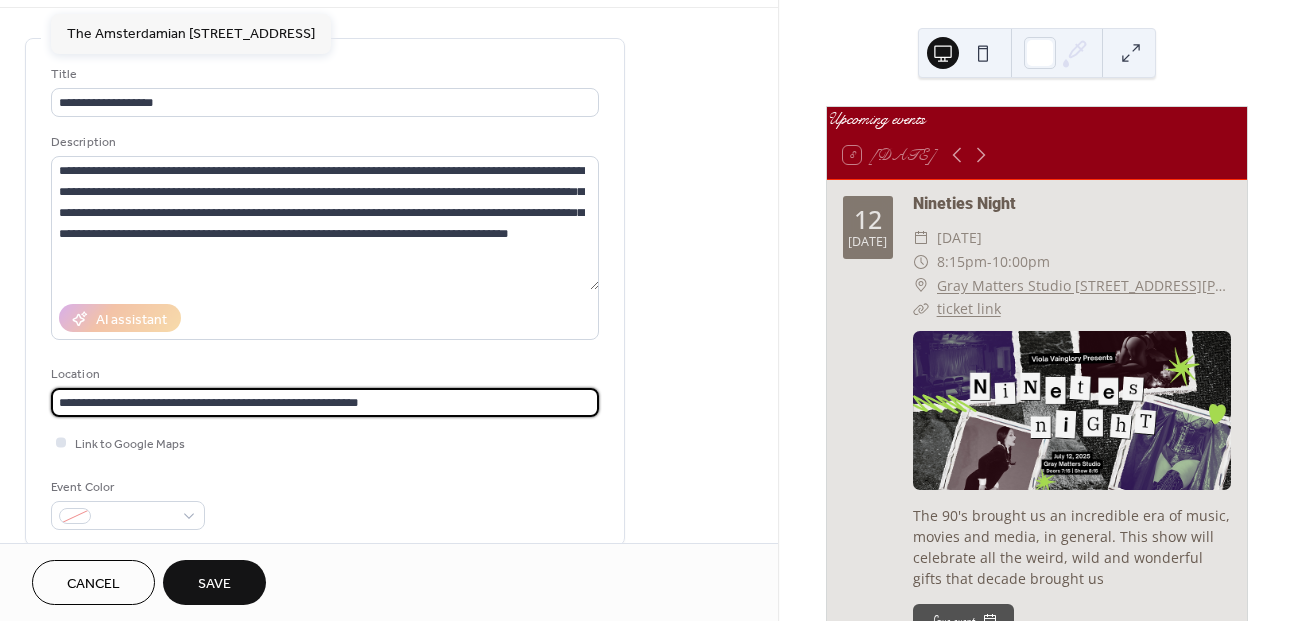 type on "**********" 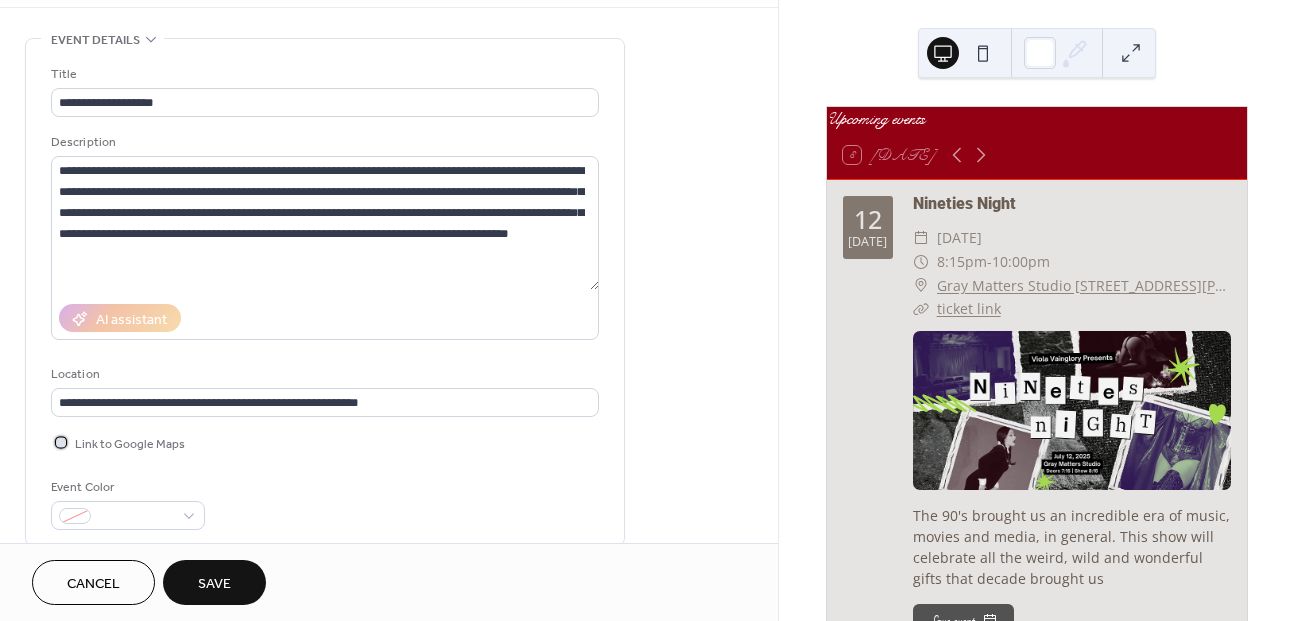 click on "Link to Google Maps" at bounding box center [130, 444] 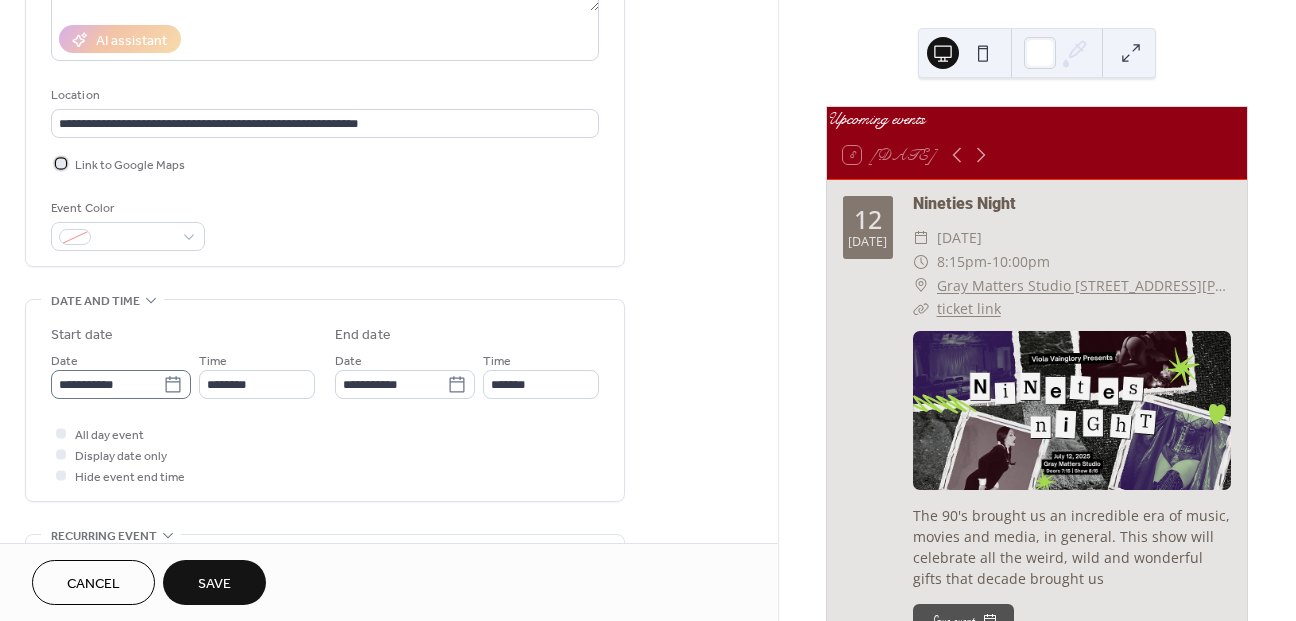scroll, scrollTop: 349, scrollLeft: 0, axis: vertical 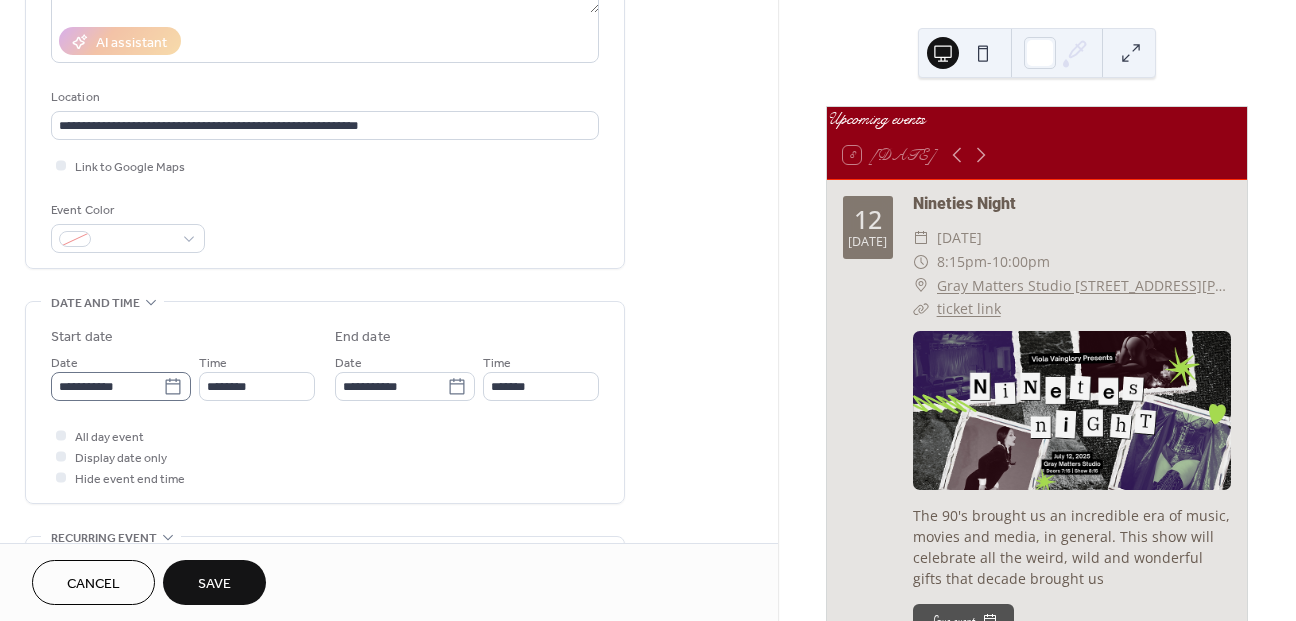 click on "**********" at bounding box center (648, 310) 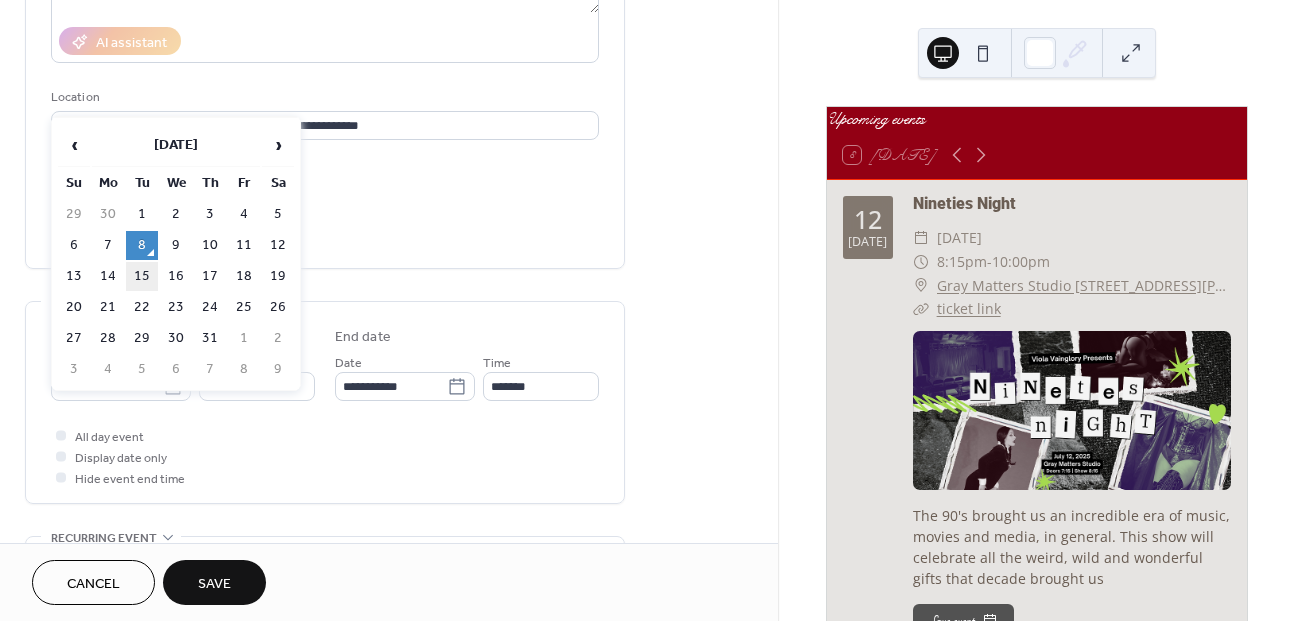 click on "15" at bounding box center [142, 276] 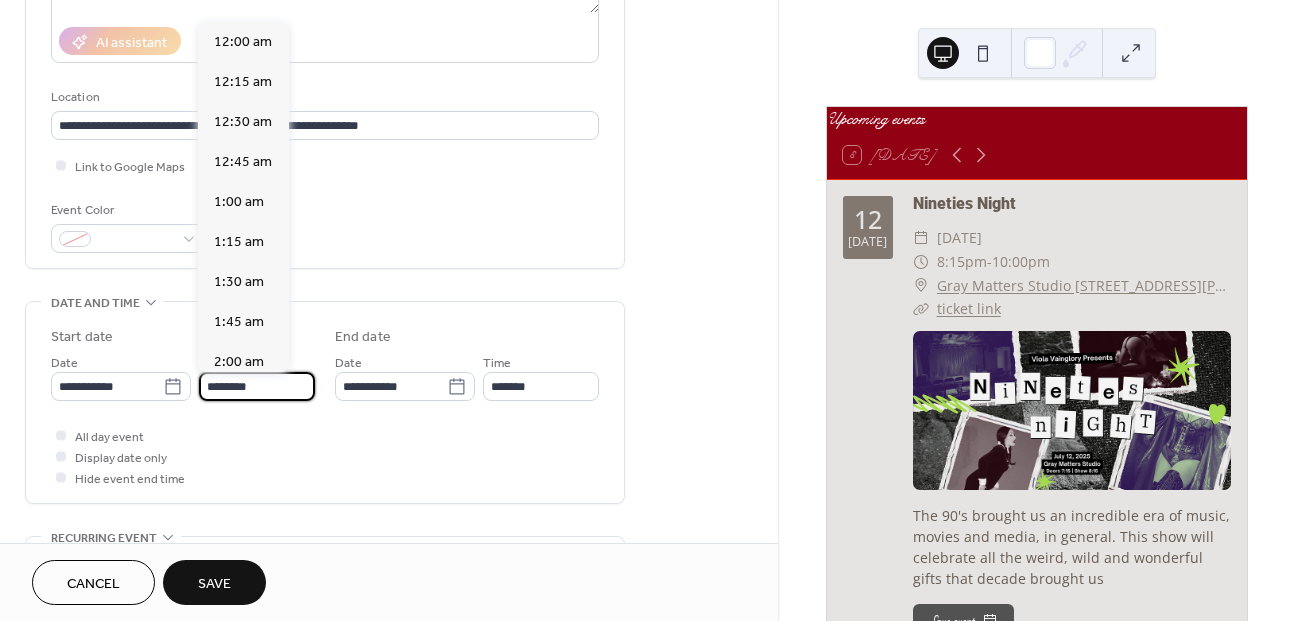click on "********" at bounding box center [257, 386] 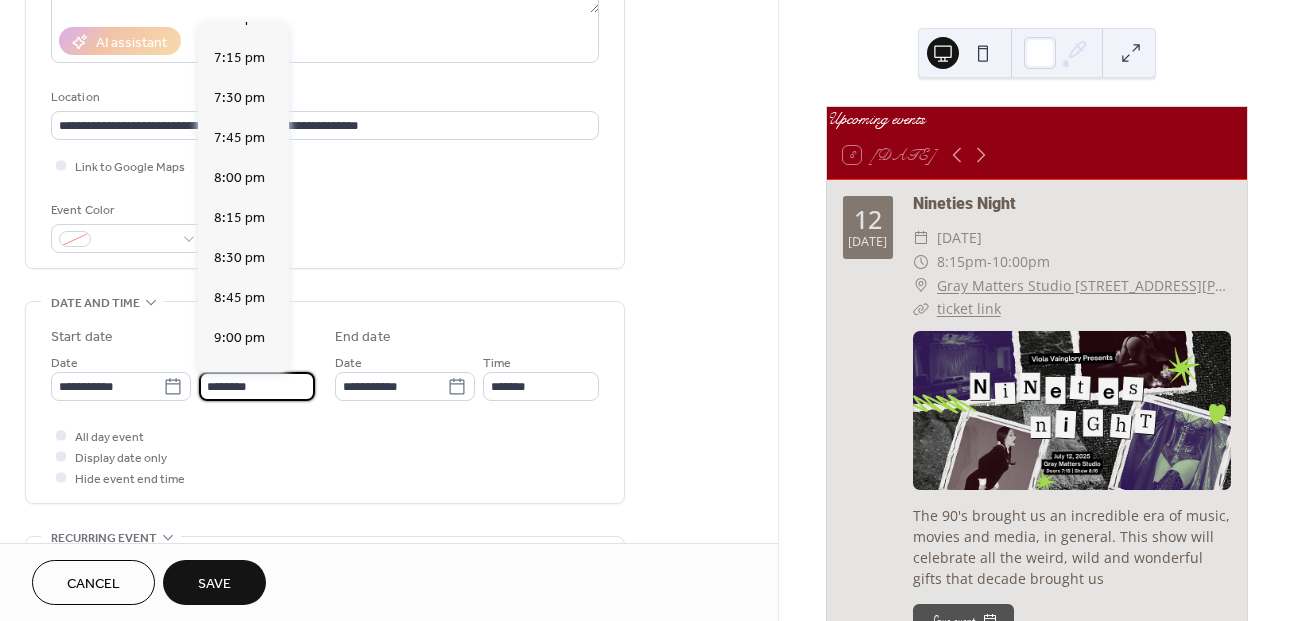 scroll, scrollTop: 3077, scrollLeft: 0, axis: vertical 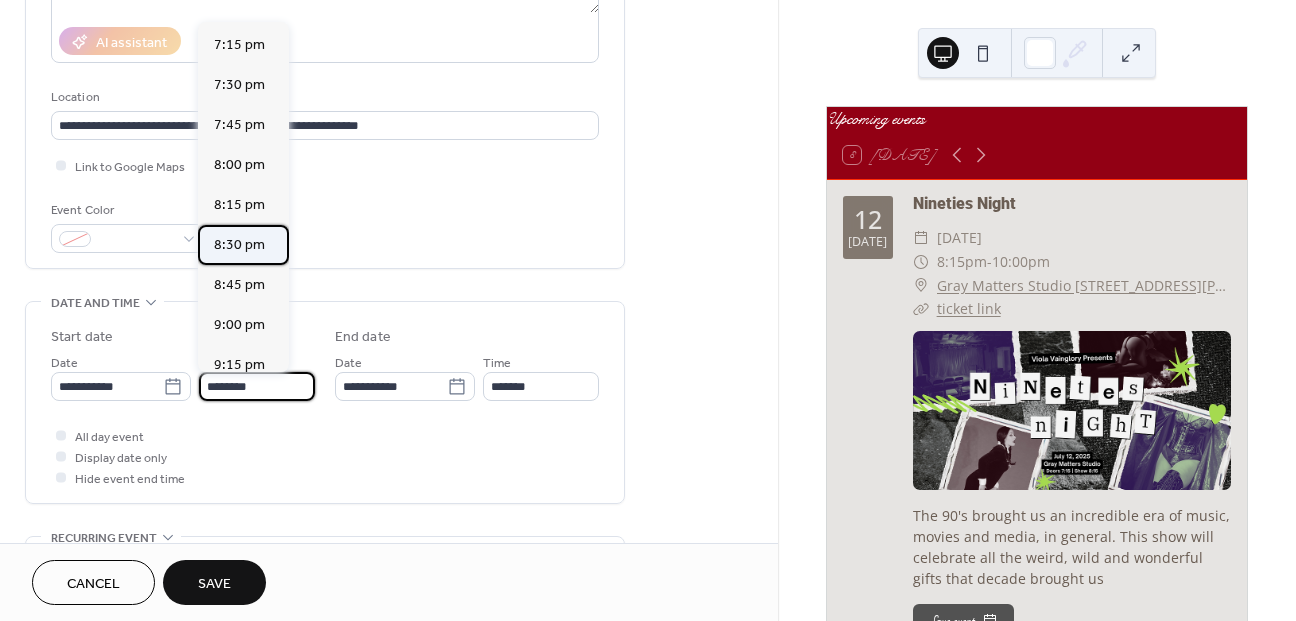 click on "8:30 pm" at bounding box center (239, 245) 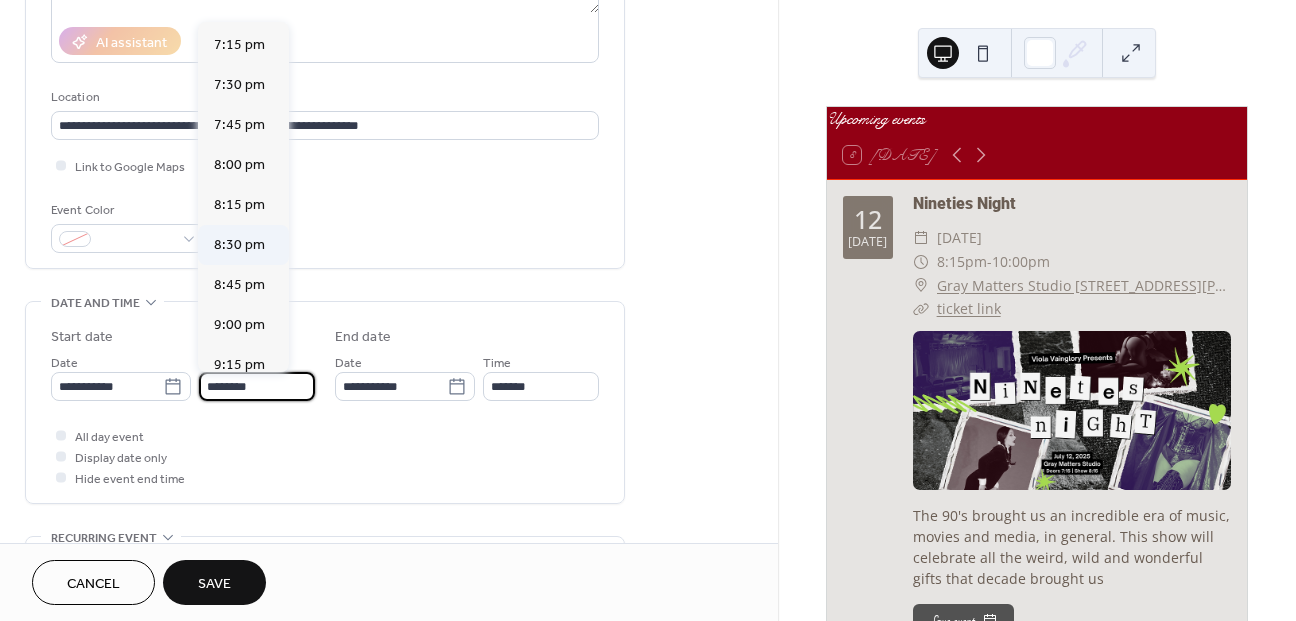 type on "*******" 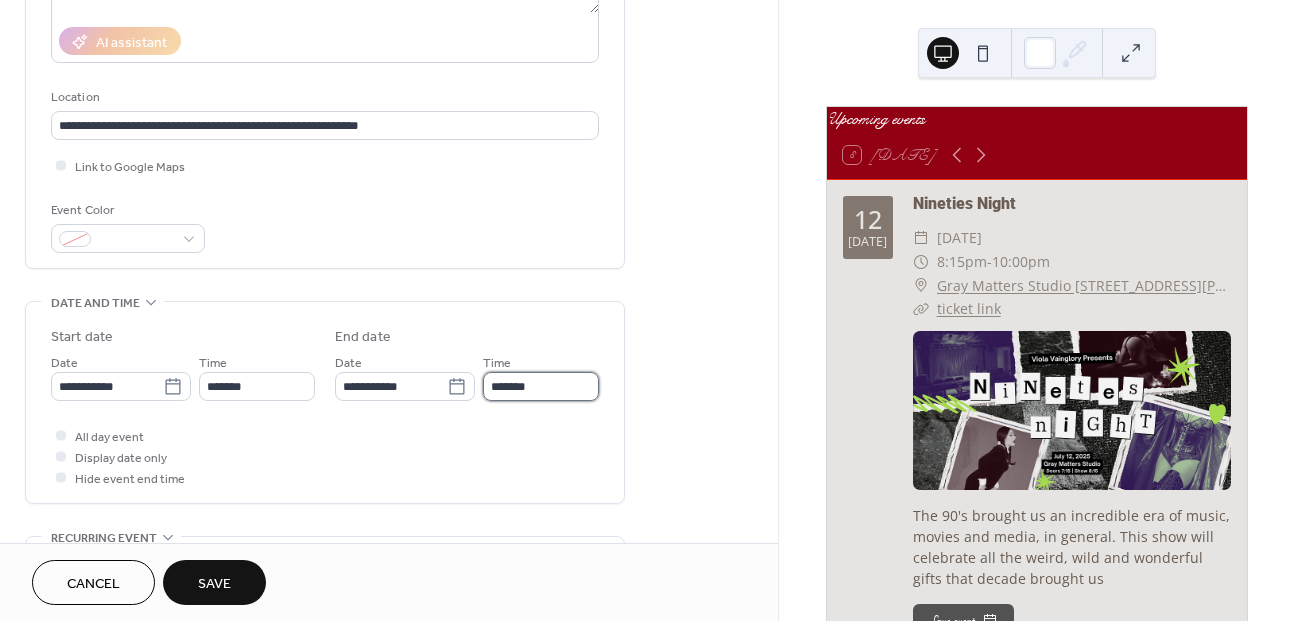 click on "*******" at bounding box center (541, 386) 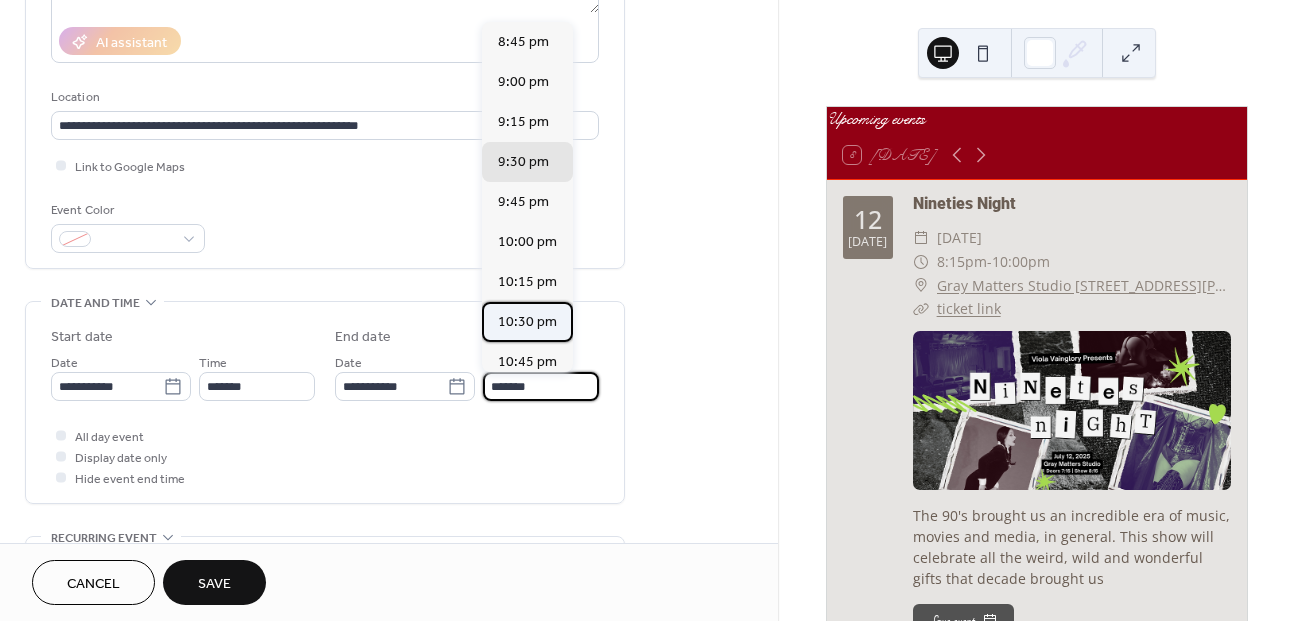 click on "10:30 pm" at bounding box center (527, 322) 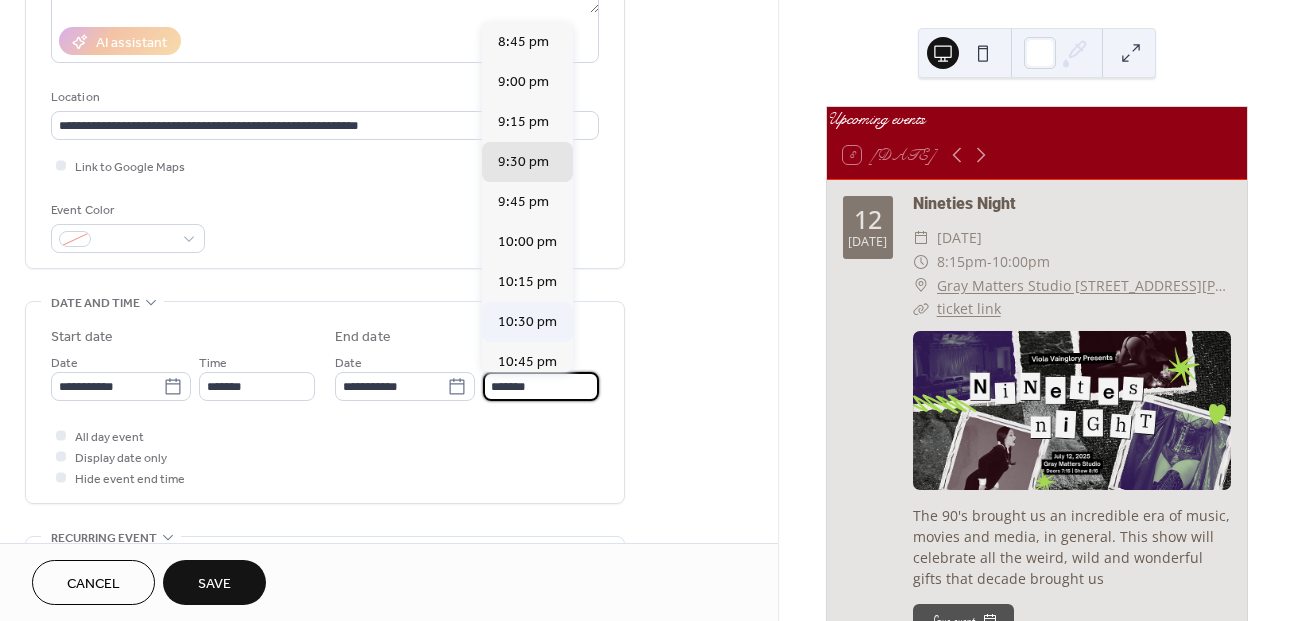 type on "********" 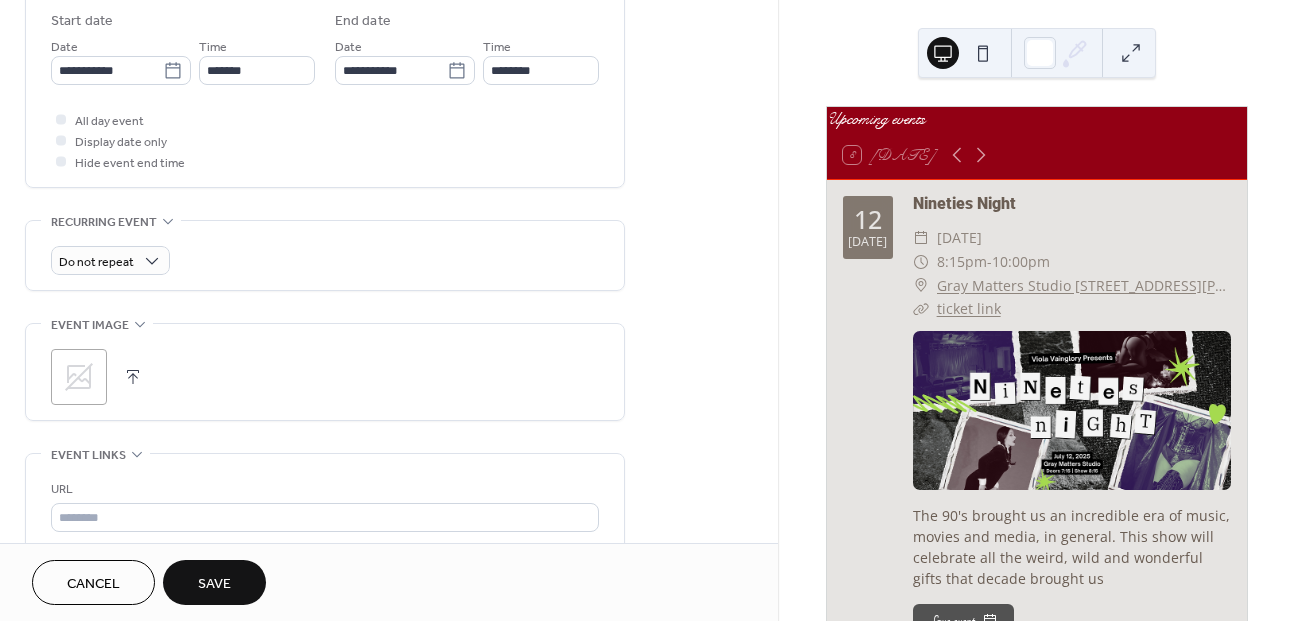scroll, scrollTop: 696, scrollLeft: 0, axis: vertical 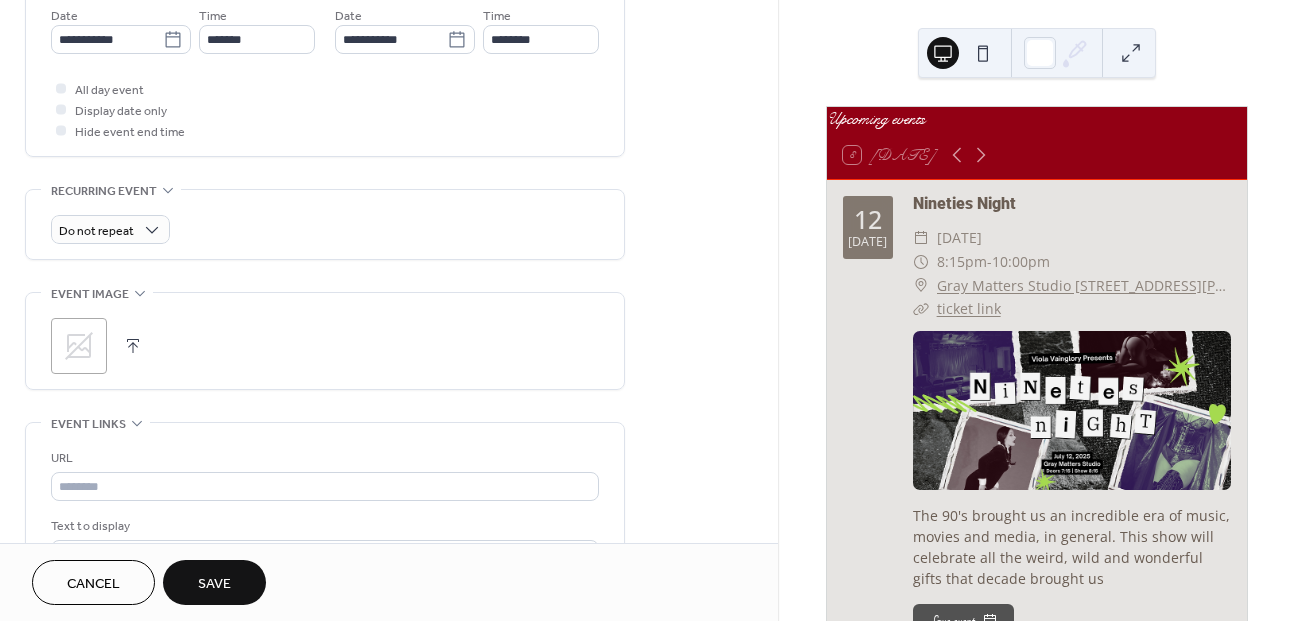 click at bounding box center (133, 346) 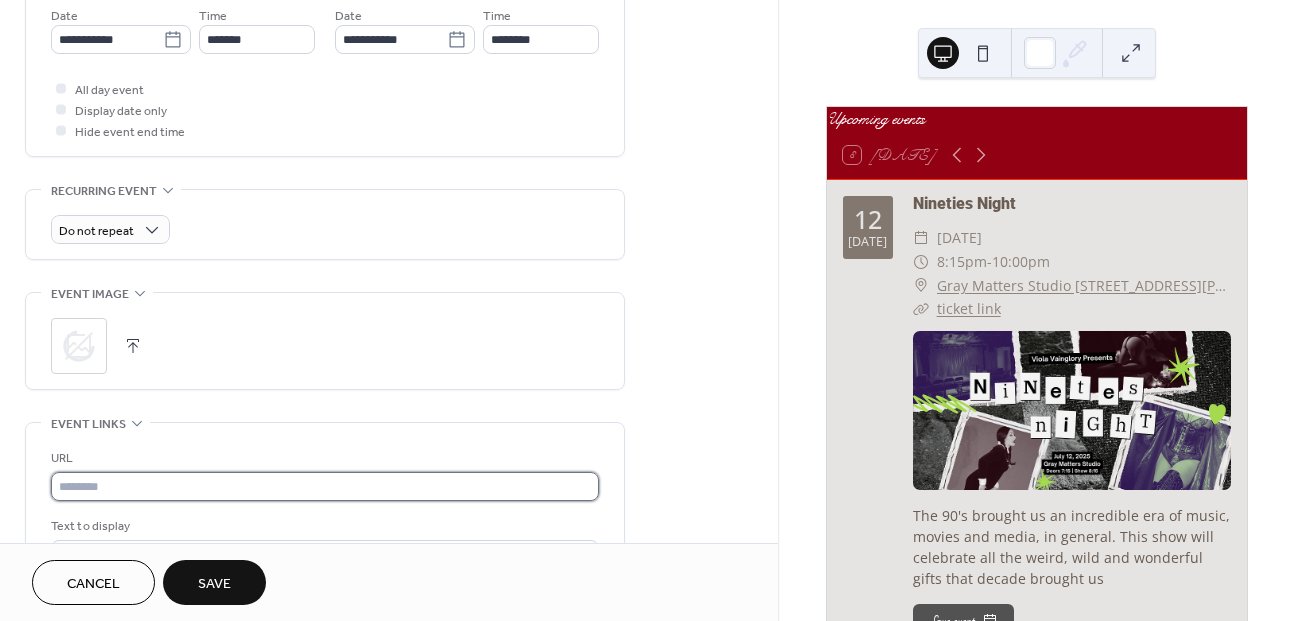 click at bounding box center [325, 486] 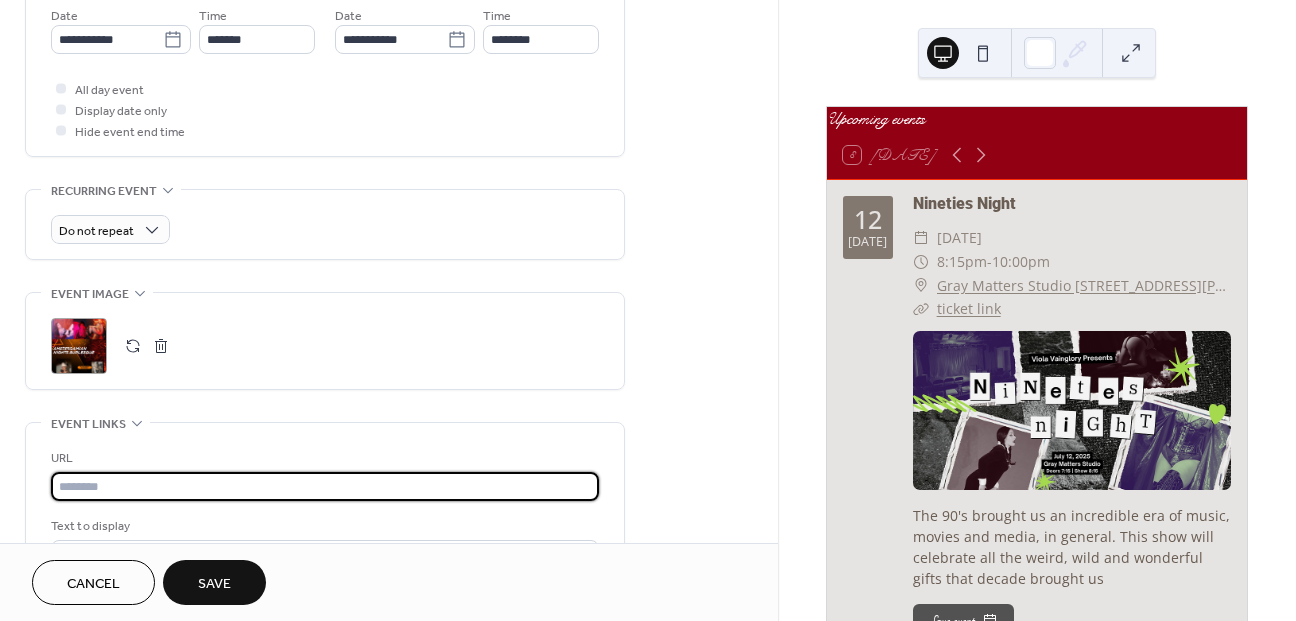paste on "**********" 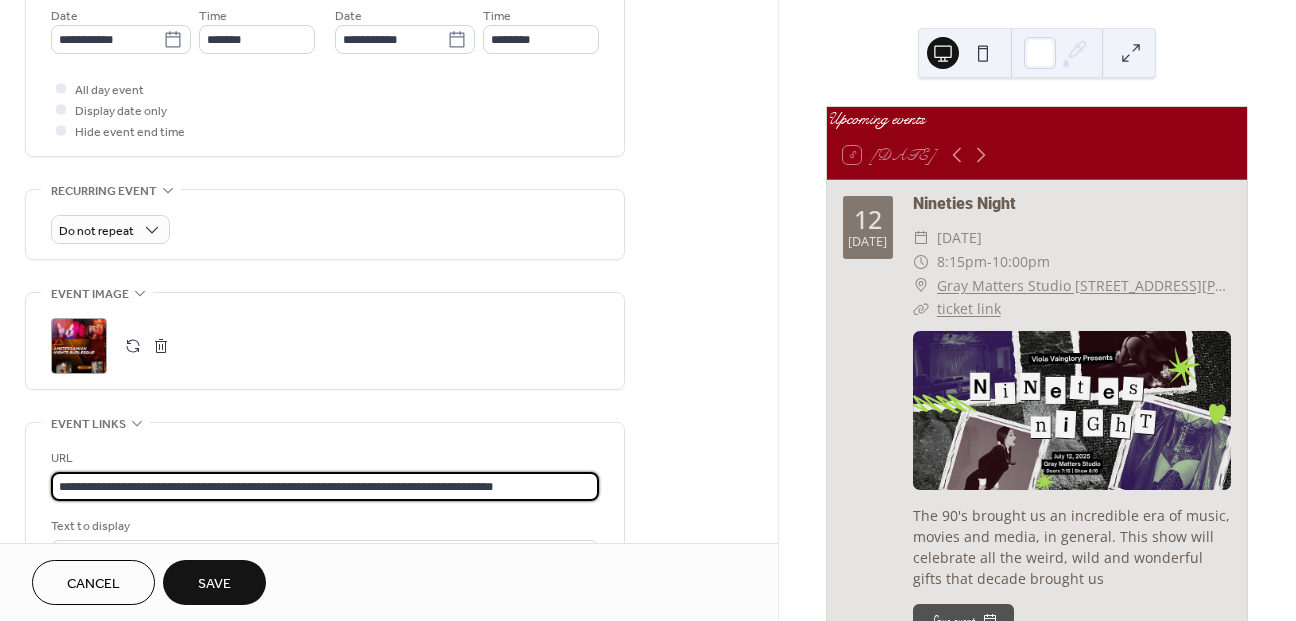 scroll, scrollTop: 1, scrollLeft: 0, axis: vertical 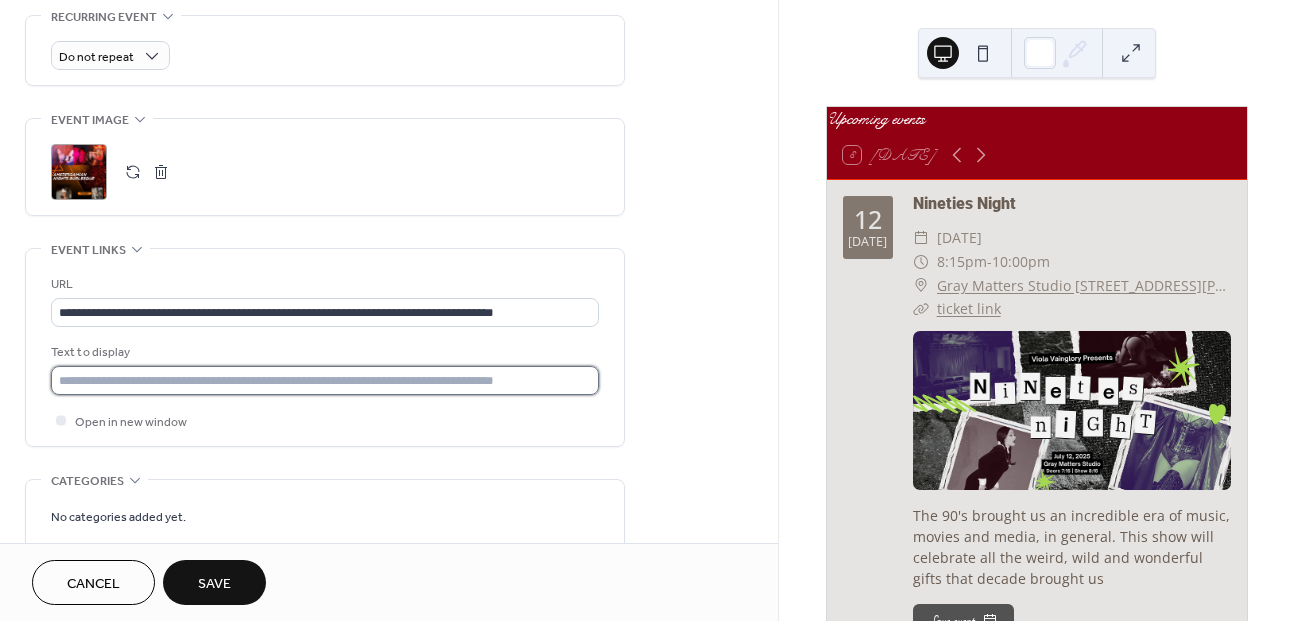 click at bounding box center [325, 380] 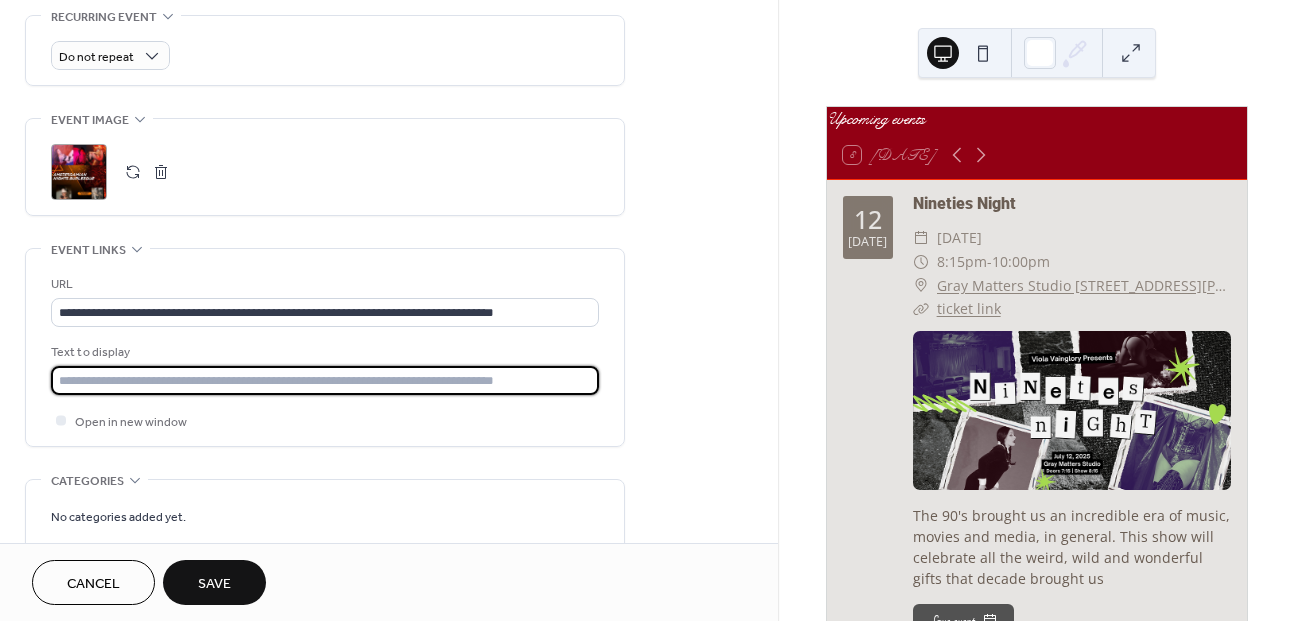 type on "**********" 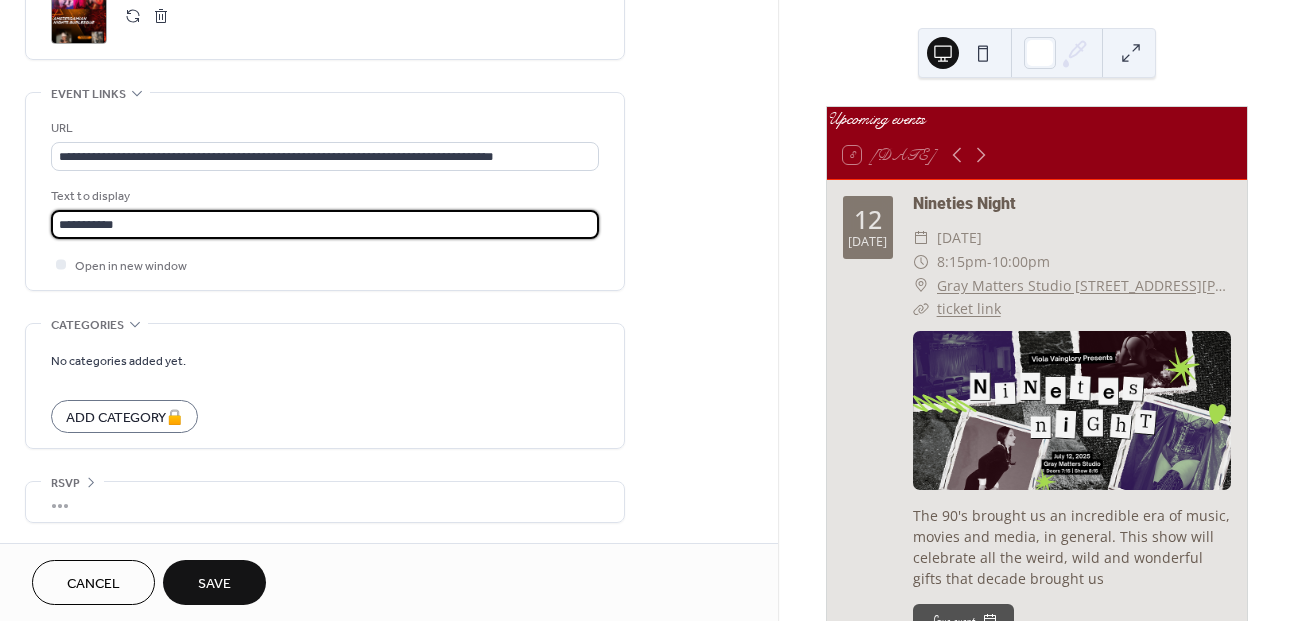 scroll, scrollTop: 1025, scrollLeft: 0, axis: vertical 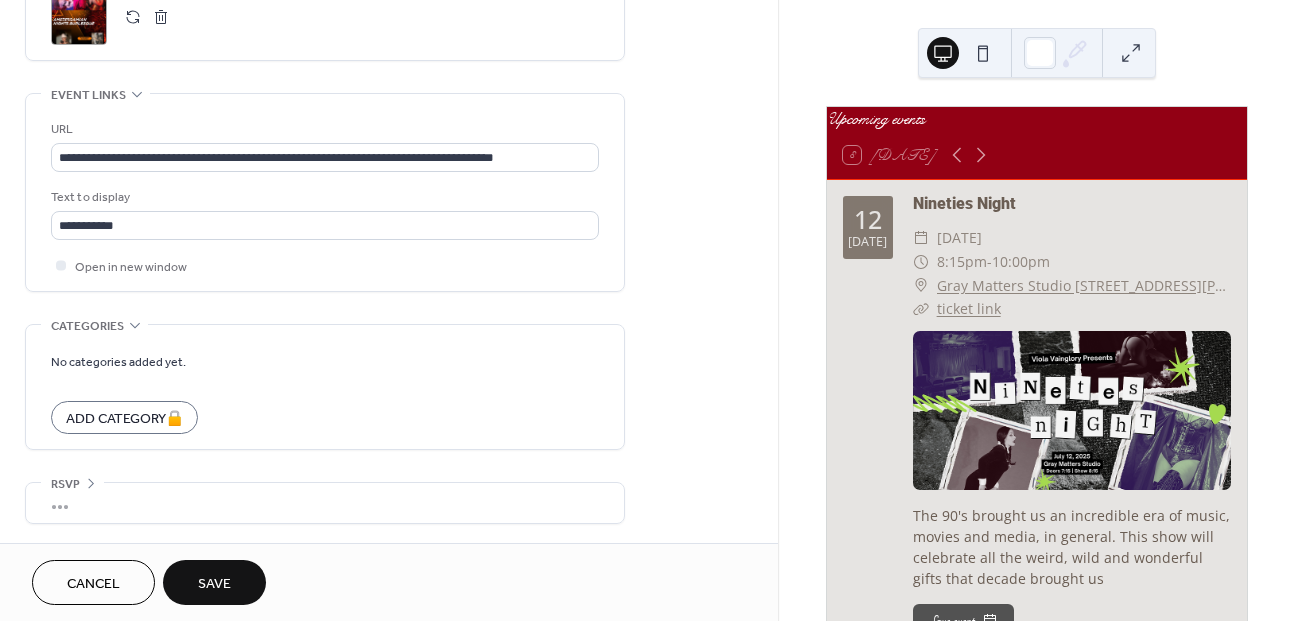 click on "Save" at bounding box center (214, 584) 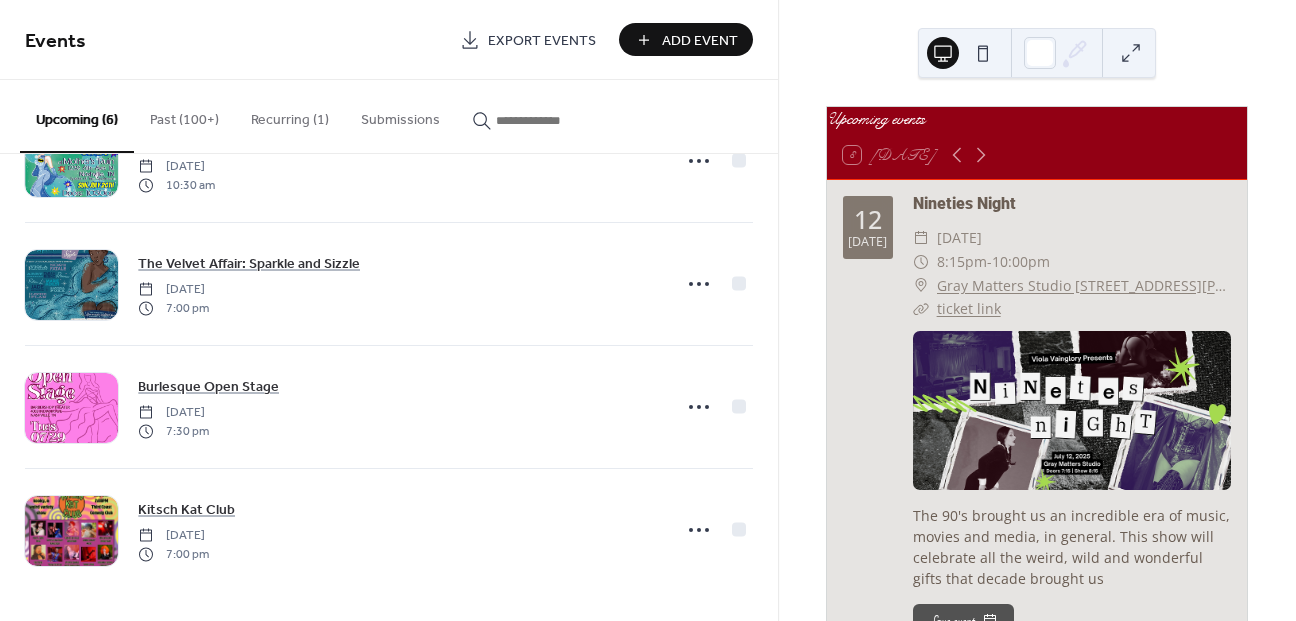 scroll, scrollTop: 329, scrollLeft: 0, axis: vertical 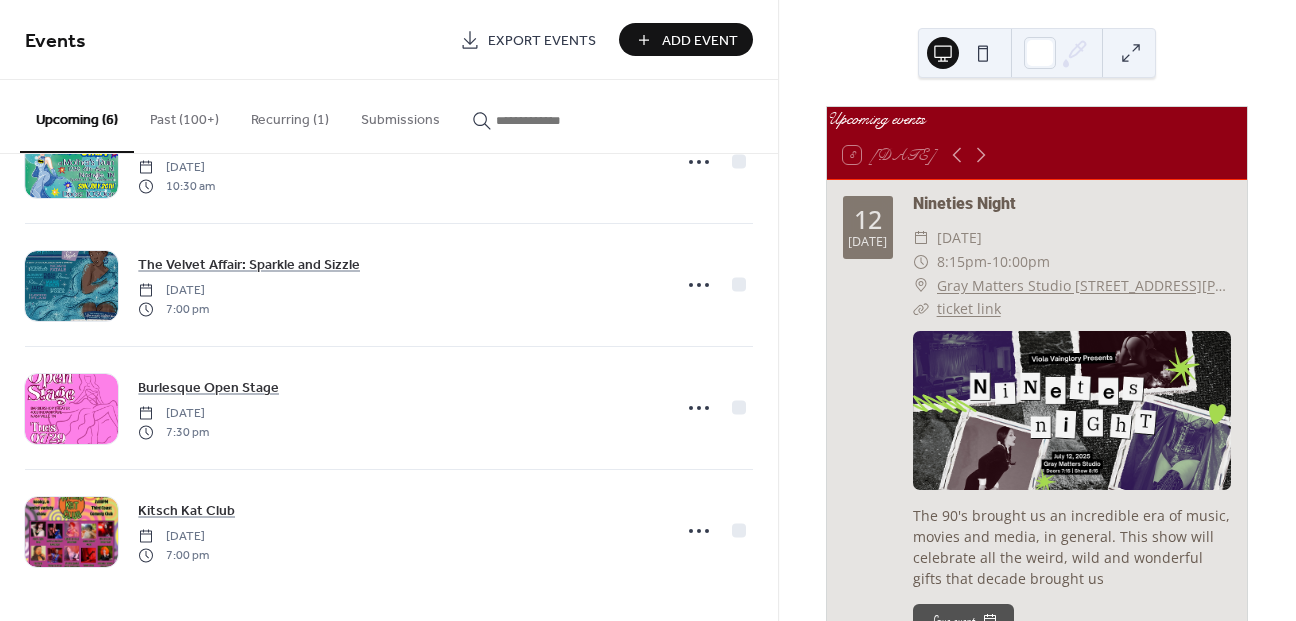 click on "Add Event" at bounding box center [686, 39] 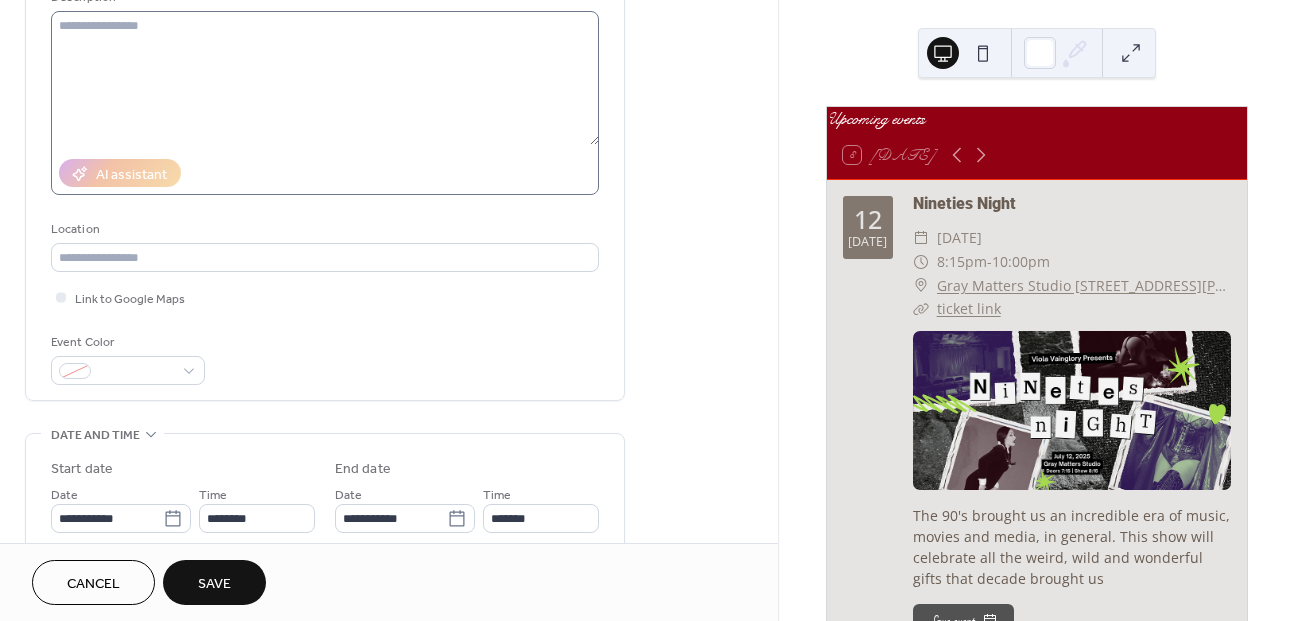 scroll, scrollTop: 253, scrollLeft: 0, axis: vertical 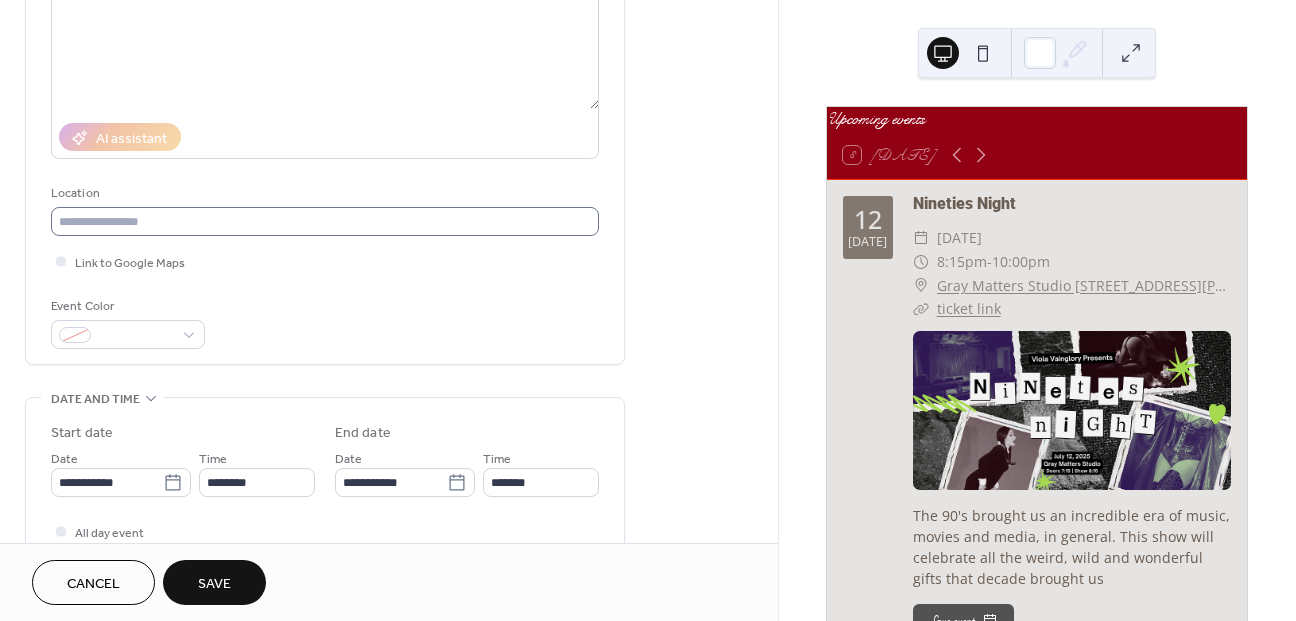 type on "**********" 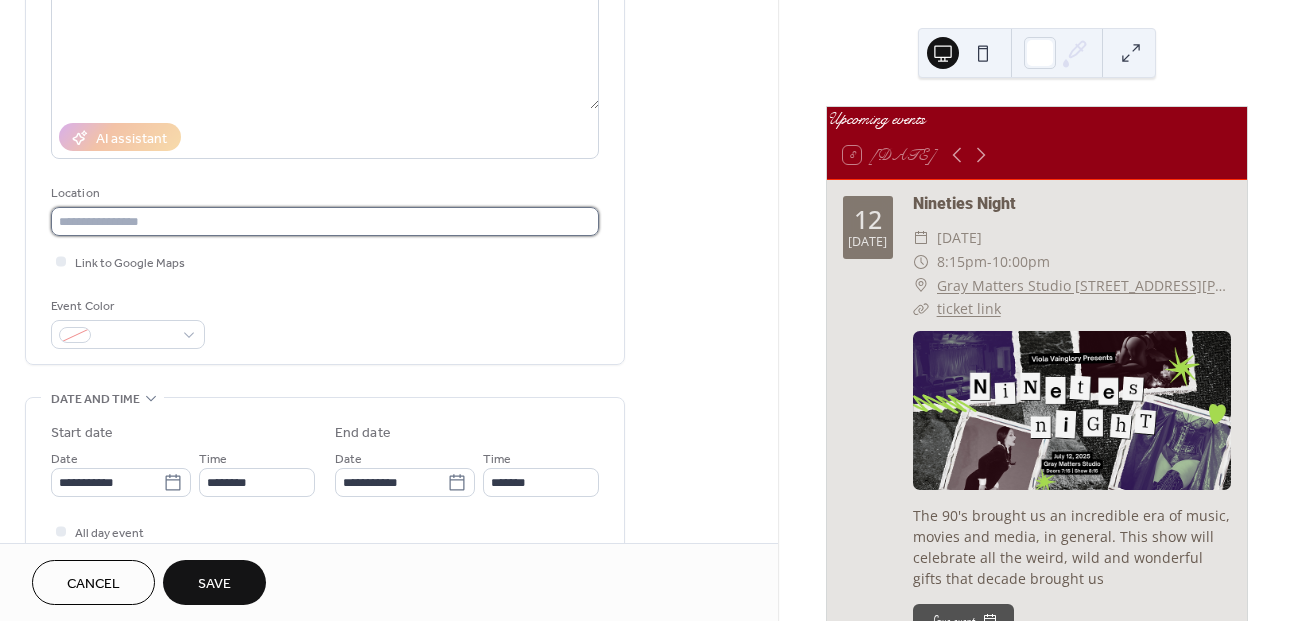 click at bounding box center (325, 221) 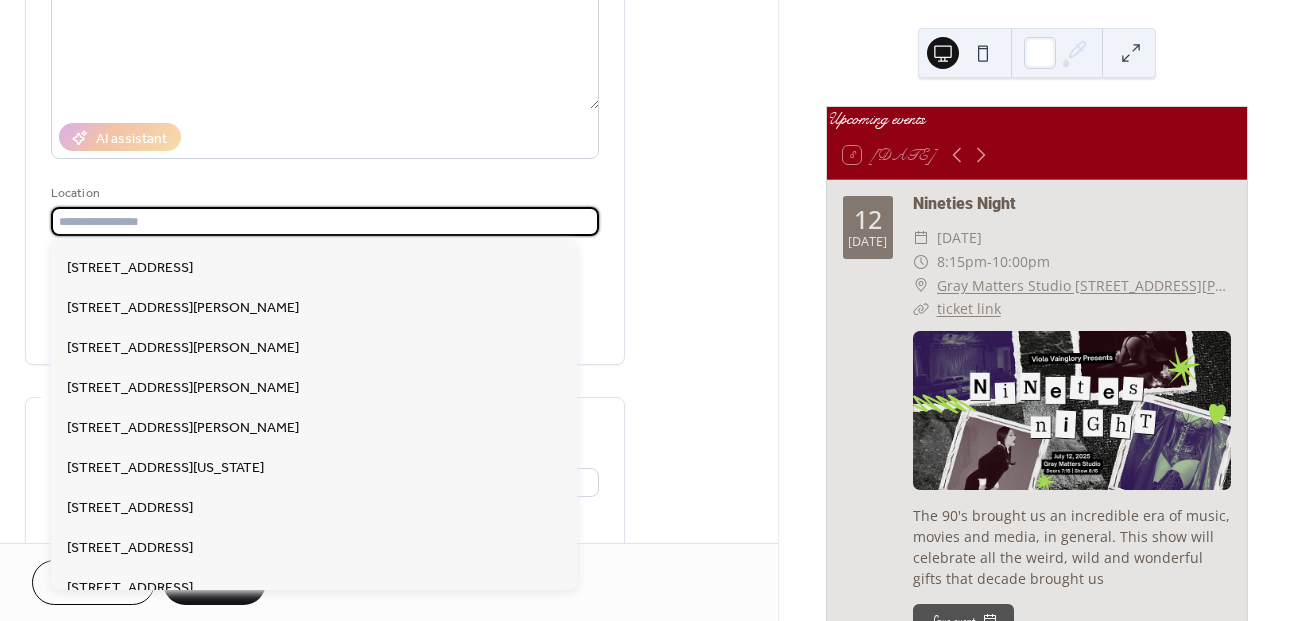 scroll, scrollTop: 757, scrollLeft: 0, axis: vertical 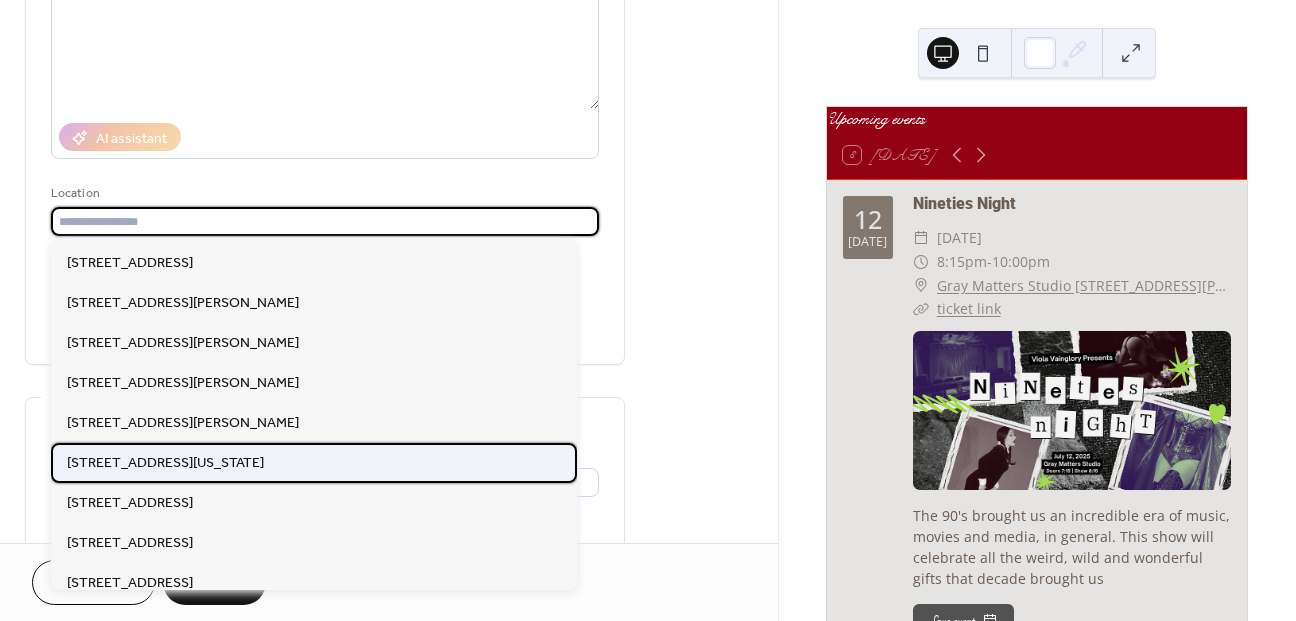 click on "4003 indiana ave nashville, TN" at bounding box center (165, 463) 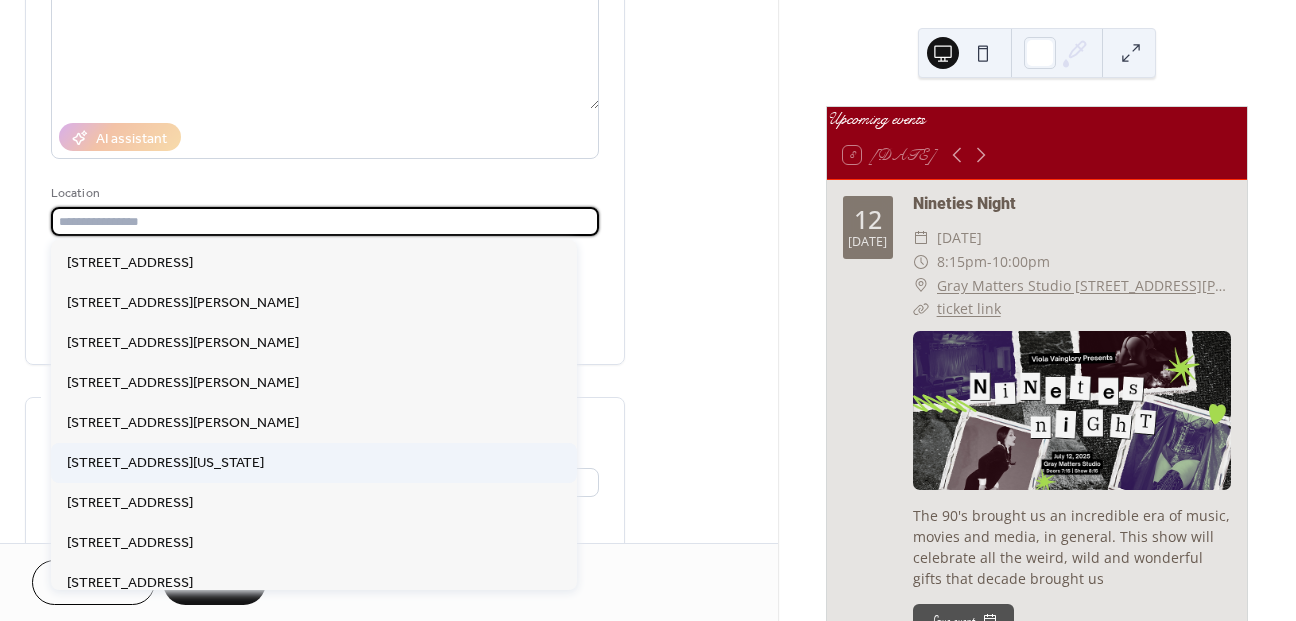 type on "**********" 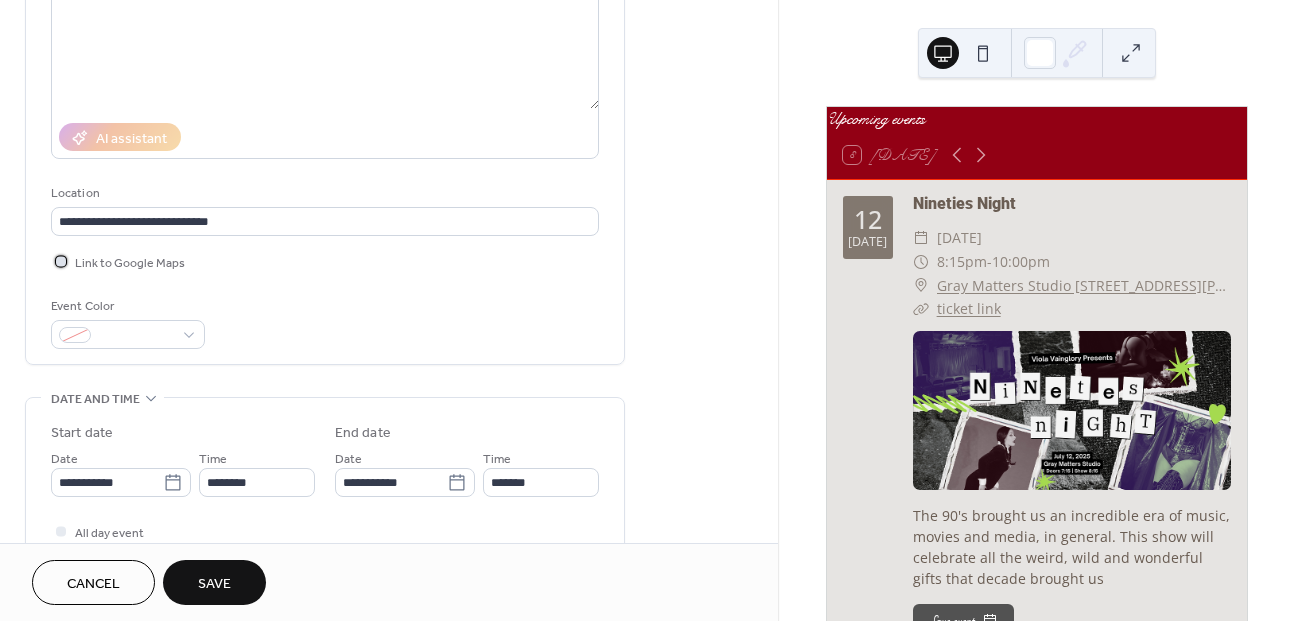 click on "Link to Google Maps" at bounding box center [130, 263] 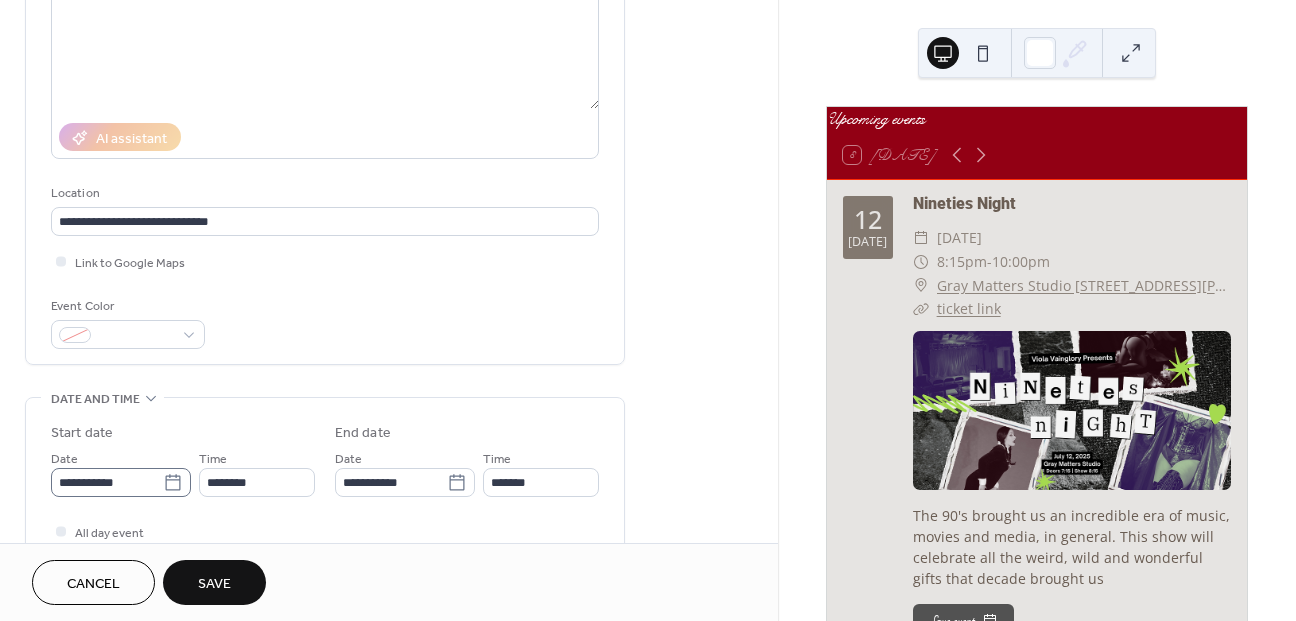 click 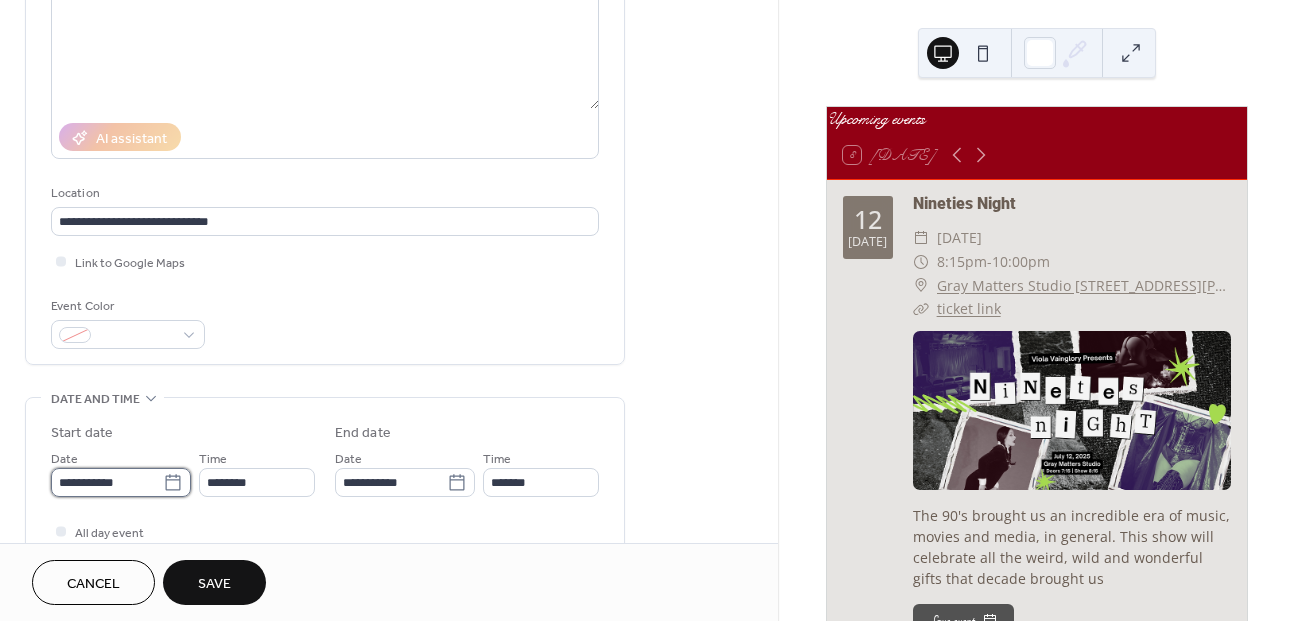 click on "**********" at bounding box center (107, 482) 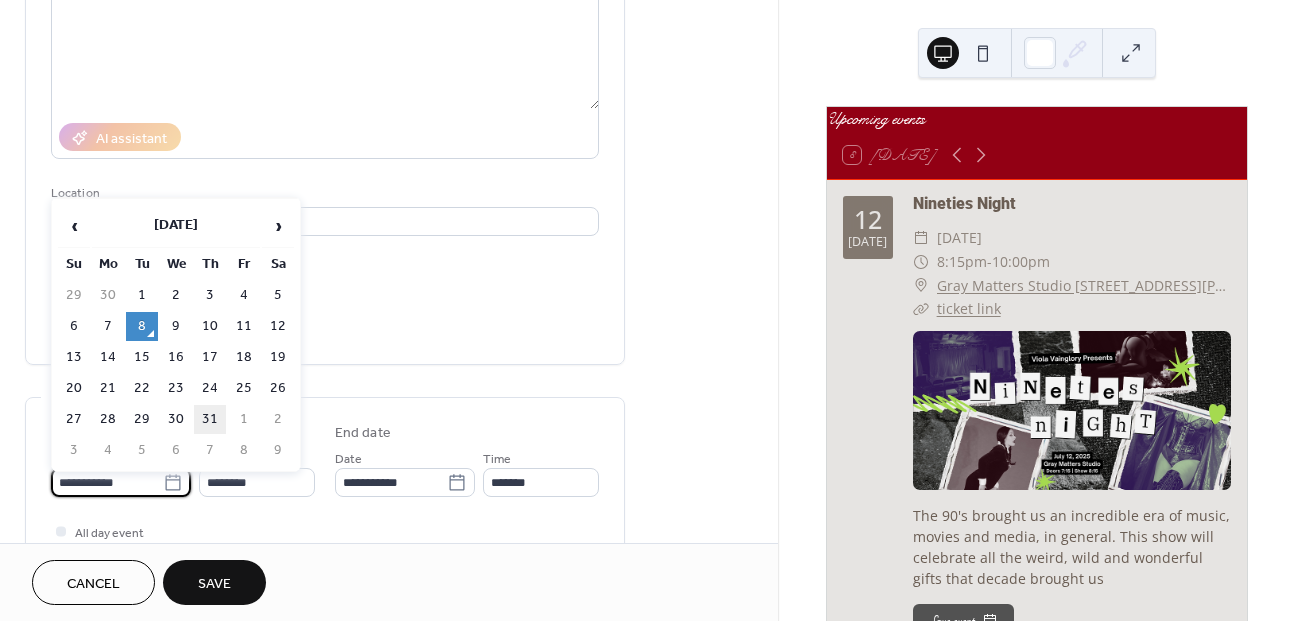 click on "31" at bounding box center (210, 419) 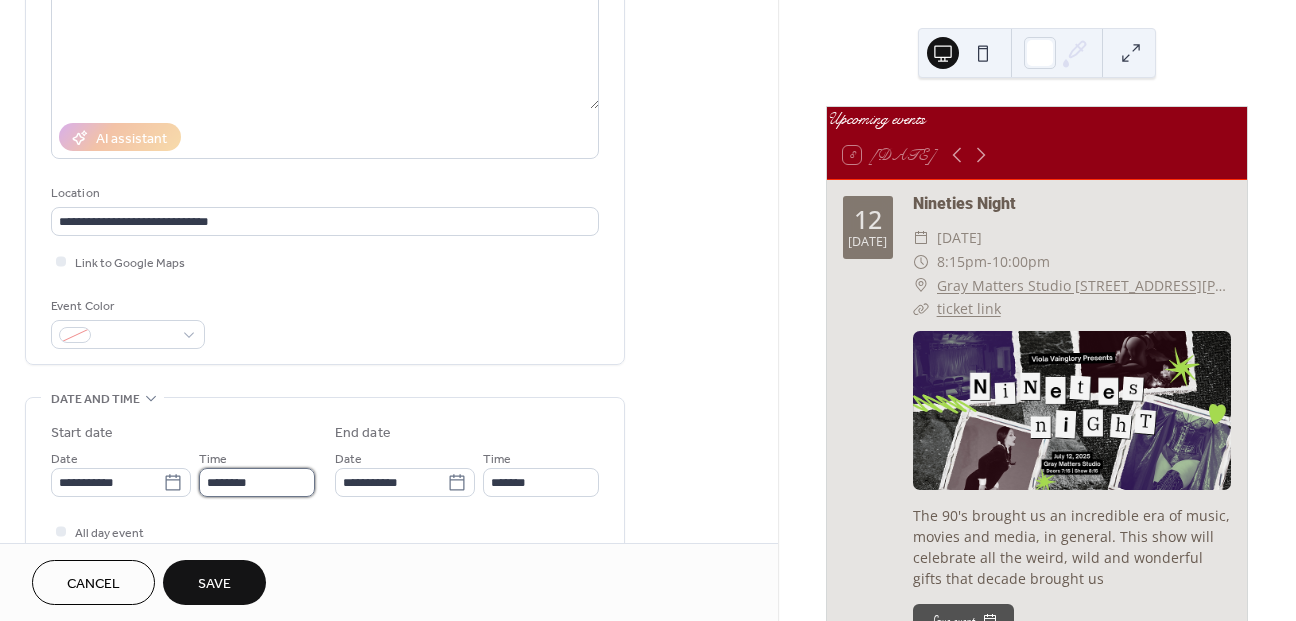click on "********" at bounding box center [257, 482] 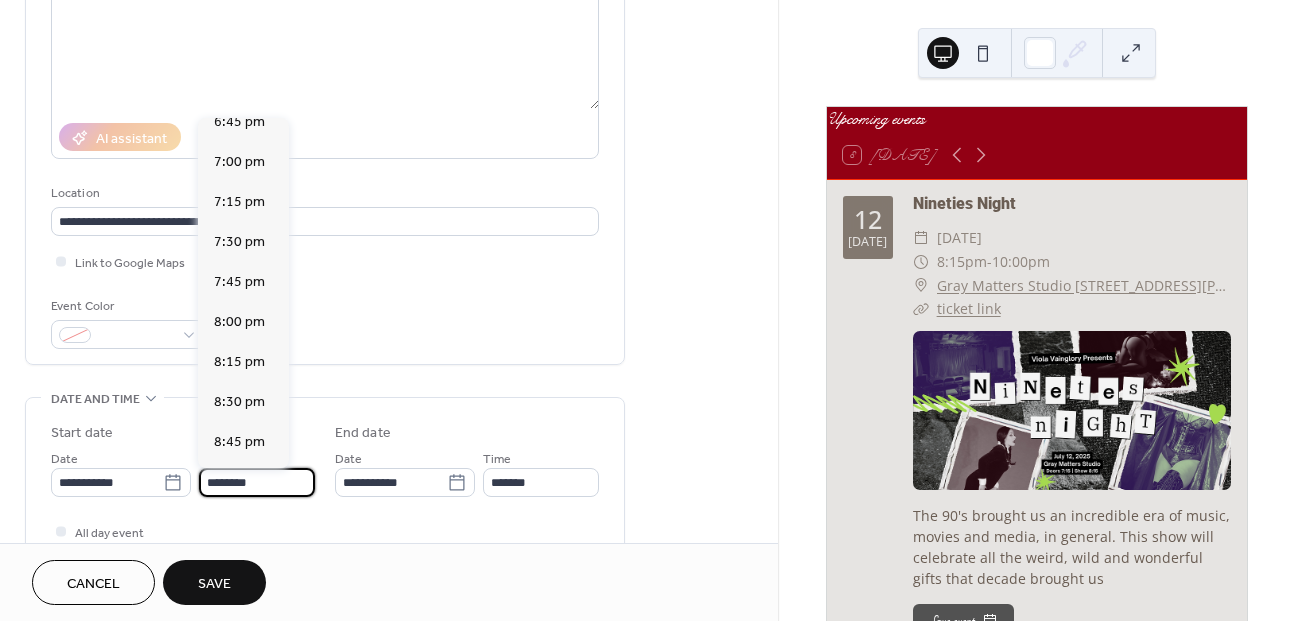 scroll, scrollTop: 3015, scrollLeft: 0, axis: vertical 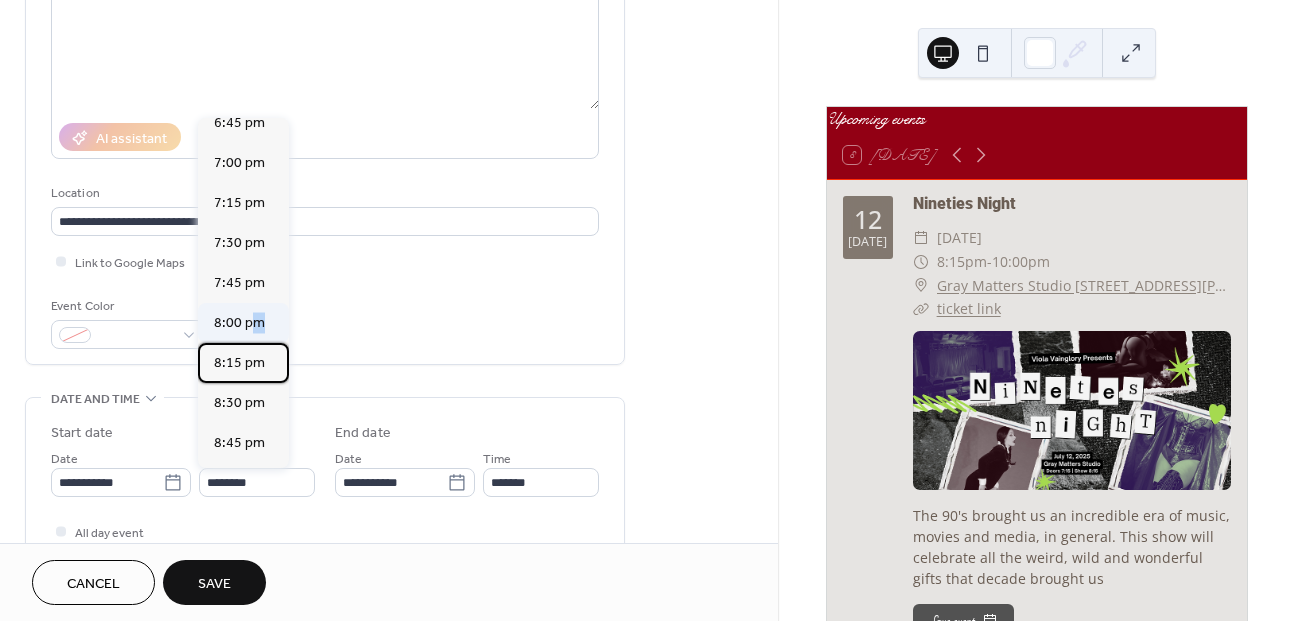 drag, startPoint x: 258, startPoint y: 384, endPoint x: 253, endPoint y: 366, distance: 18.681541 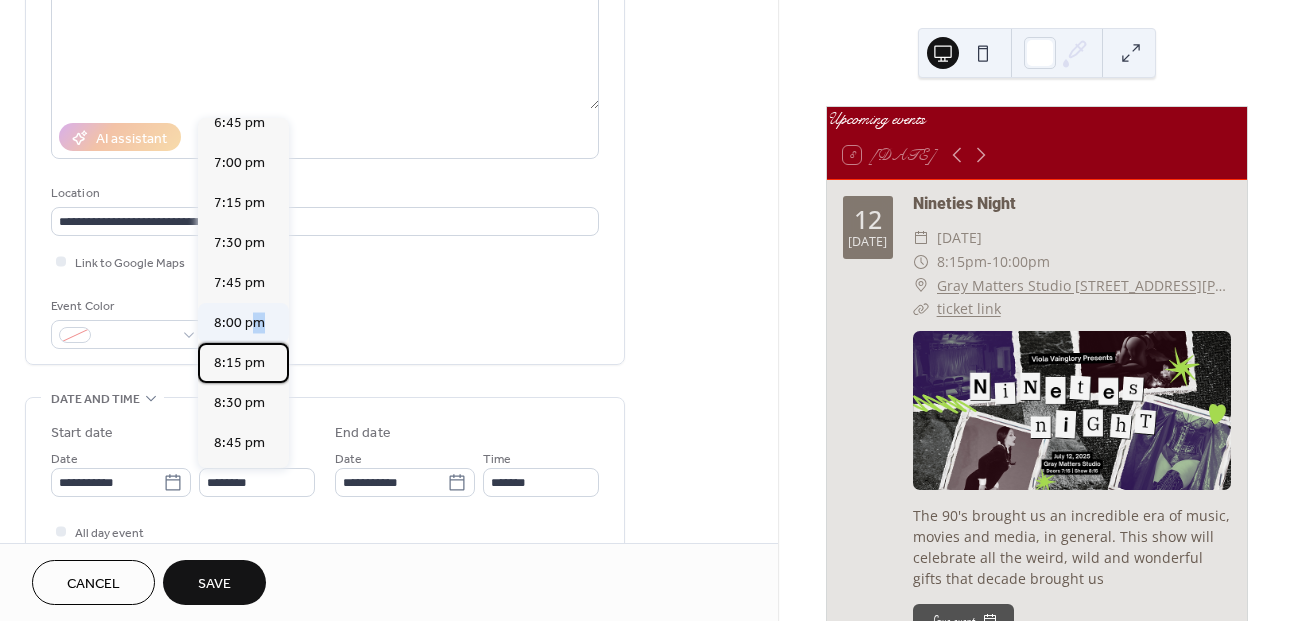click on "12:00 am 12:15 am 12:30 am 12:45 am 1:00 am 1:15 am 1:30 am 1:45 am 2:00 am 2:15 am 2:30 am 2:45 am 3:00 am 3:15 am 3:30 am 3:45 am 4:00 am 4:15 am 4:30 am 4:45 am 5:00 am 5:15 am 5:30 am 5:45 am 6:00 am 6:15 am 6:30 am 6:45 am 7:00 am 7:15 am 7:30 am 7:45 am 8:00 am 8:15 am 8:30 am 8:45 am 9:00 am 9:15 am 9:30 am 9:45 am 10:00 am 10:15 am 10:30 am 10:45 am 11:00 am 11:15 am 11:30 am 11:45 am 12:00 pm 12:15 pm 12:30 pm 12:45 pm 1:00 pm 1:15 pm 1:30 pm 1:45 pm 2:00 pm 2:15 pm 2:30 pm 2:45 pm 3:00 pm 3:15 pm 3:30 pm 3:45 pm 4:00 pm 4:15 pm 4:30 pm 4:45 pm 5:00 pm 5:15 pm 5:30 pm 5:45 pm 6:00 pm 6:15 pm 6:30 pm 6:45 pm 7:00 pm 7:15 pm 7:30 pm 7:45 pm 8:00 pm 8:15 pm 8:30 pm 8:45 pm 9:00 pm 9:15 pm 9:30 pm 9:45 pm 10:00 pm 10:15 pm 10:30 pm 10:45 pm 11:00 pm 11:15 pm 11:30 pm 11:45 pm" at bounding box center (243, 293) 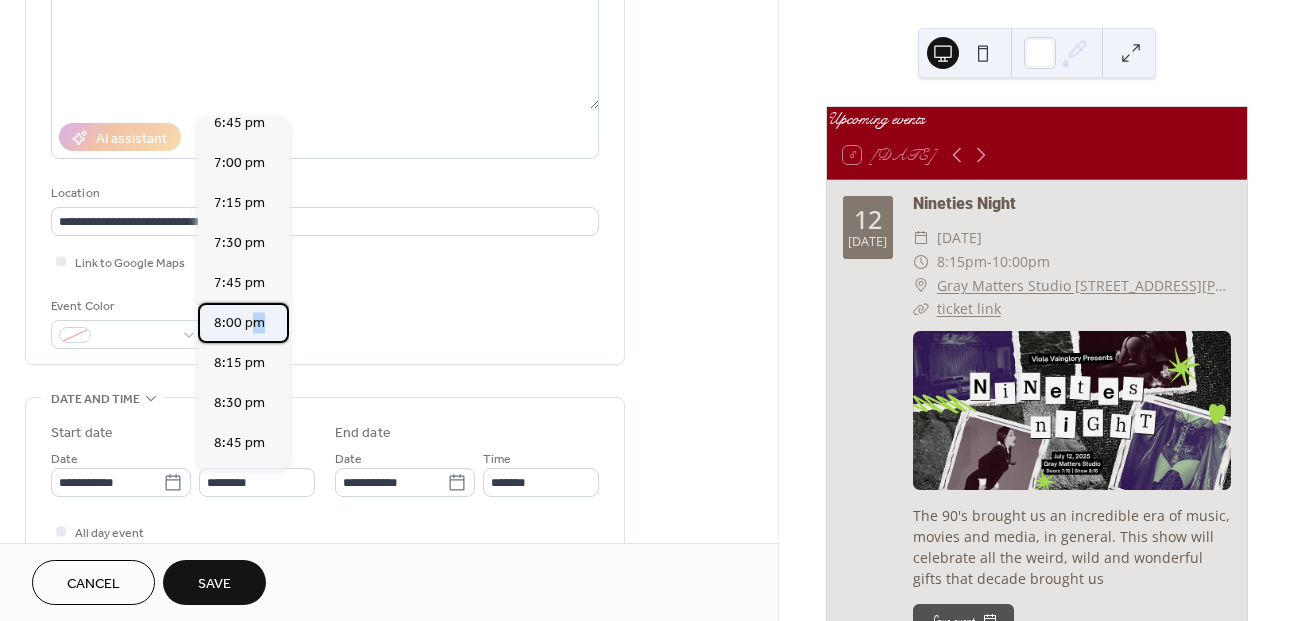 click on "8:00 pm" at bounding box center (239, 323) 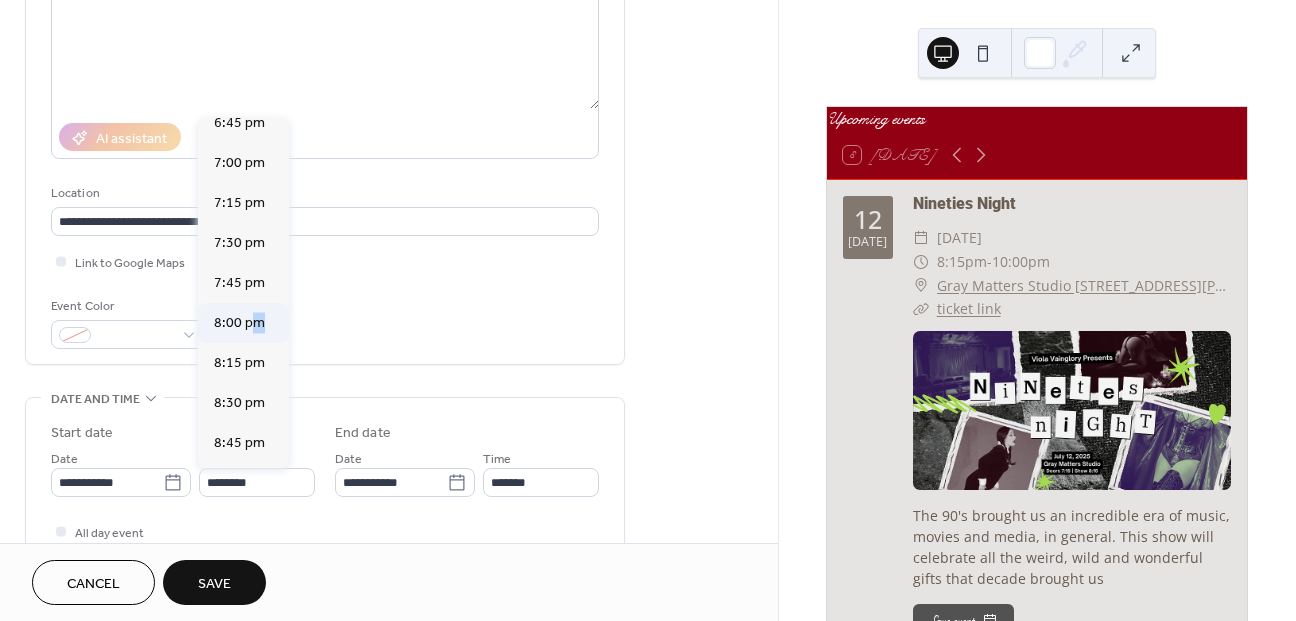 type on "*******" 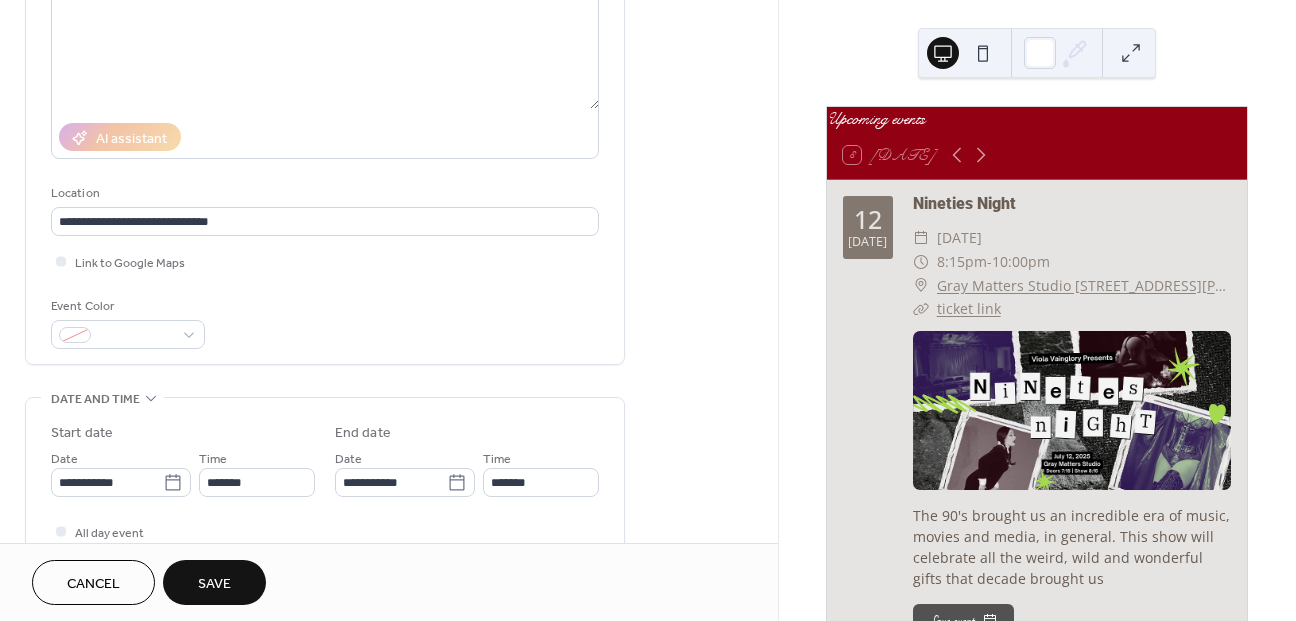scroll, scrollTop: 319, scrollLeft: 0, axis: vertical 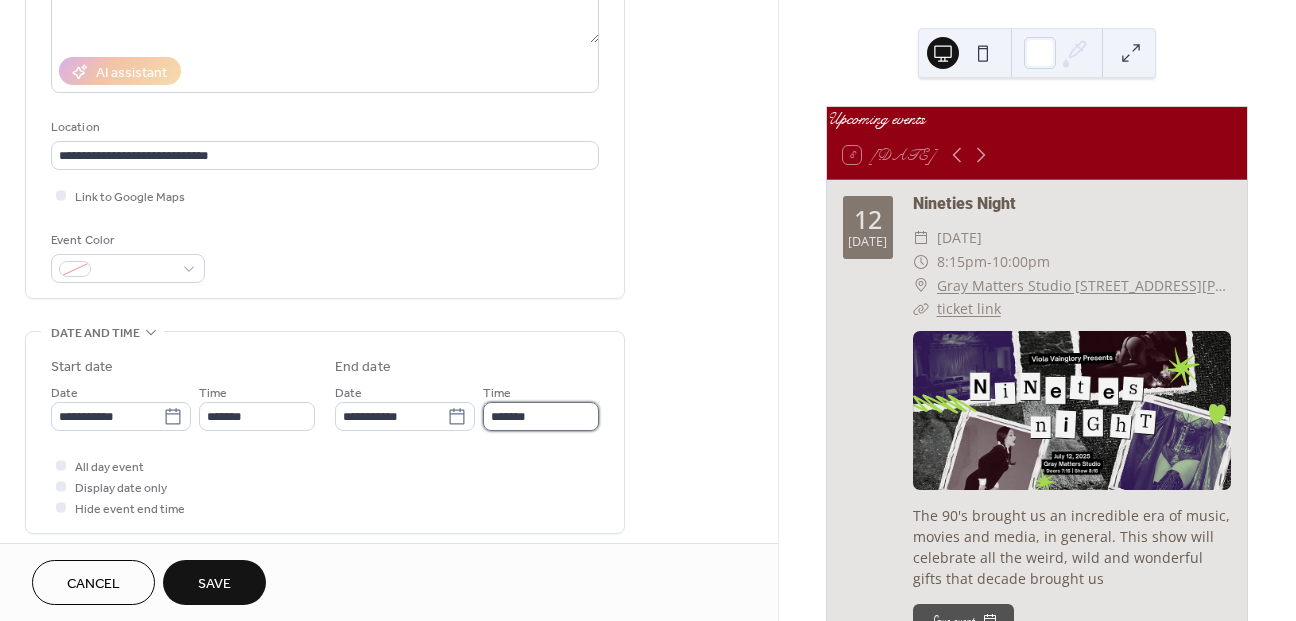 click on "*******" at bounding box center (541, 416) 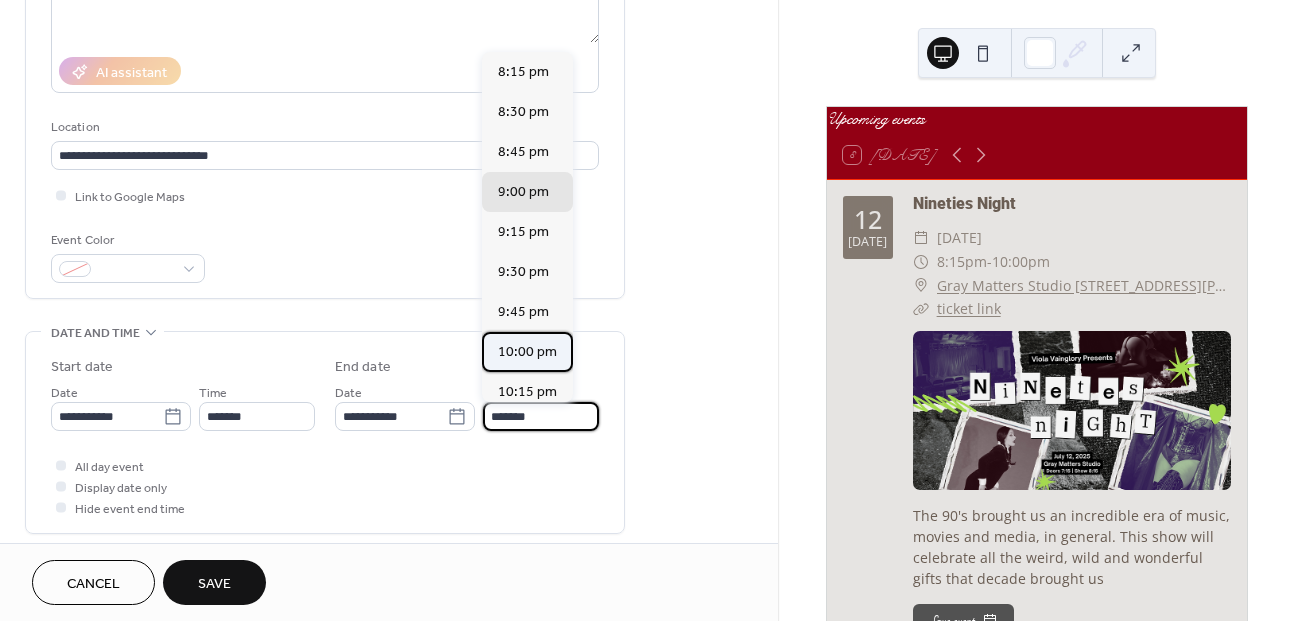 click on "10:00 pm" at bounding box center [527, 352] 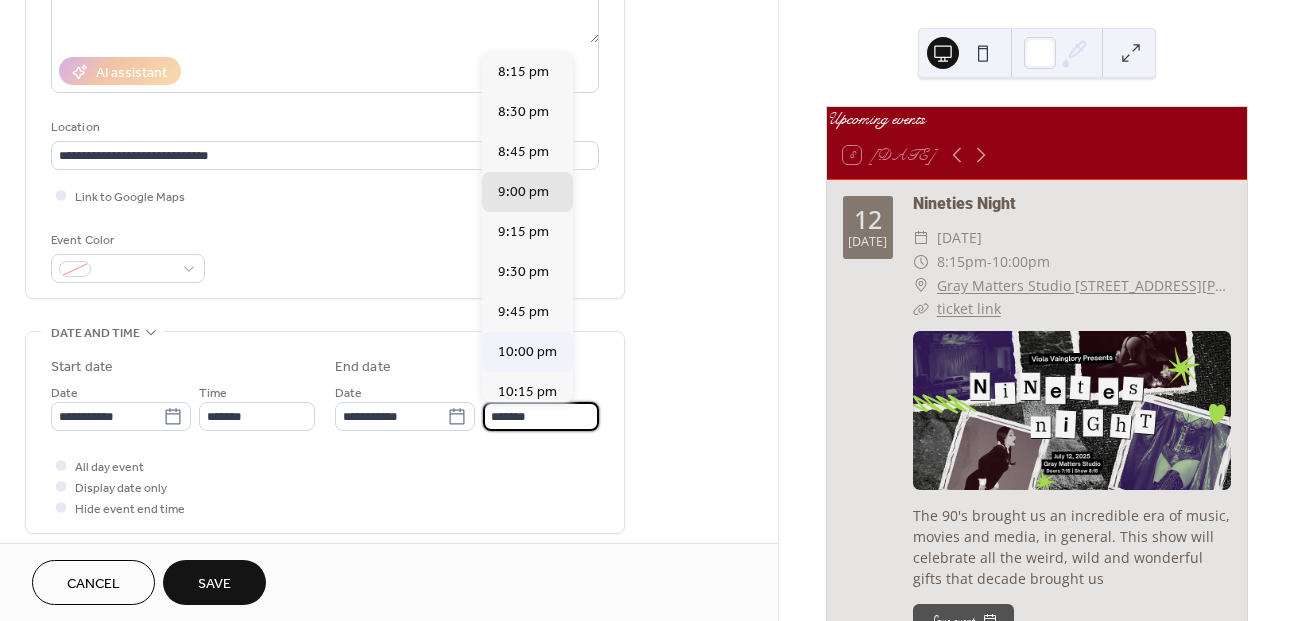 type on "********" 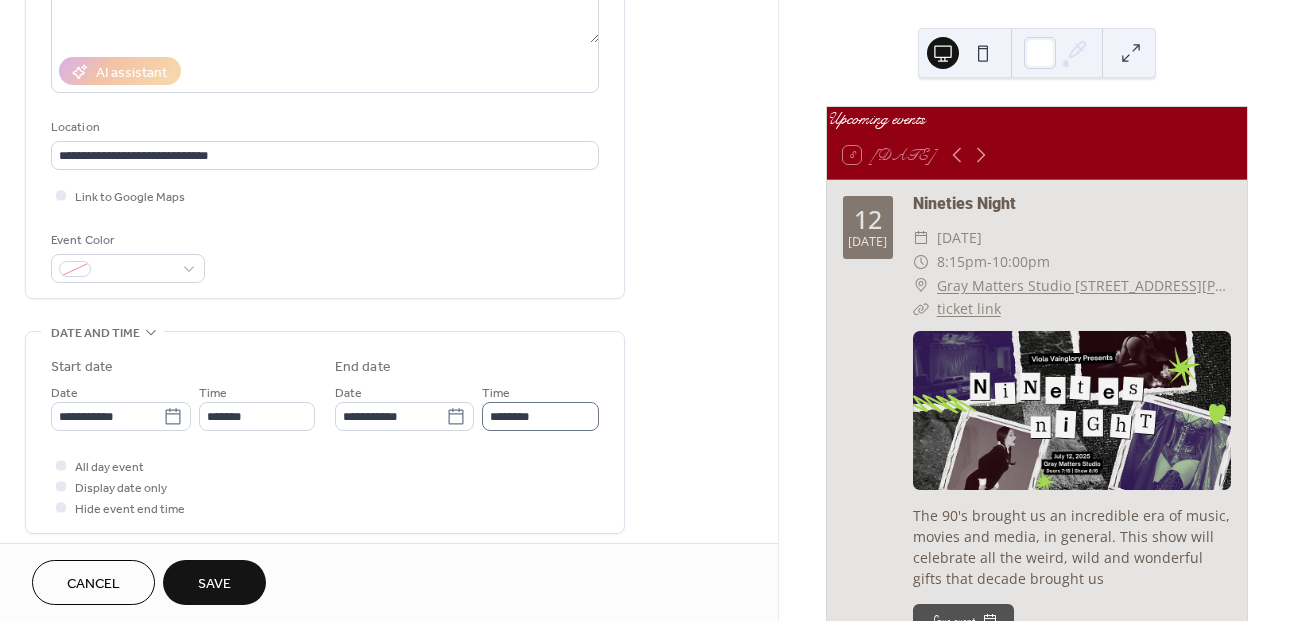 scroll, scrollTop: 0, scrollLeft: 0, axis: both 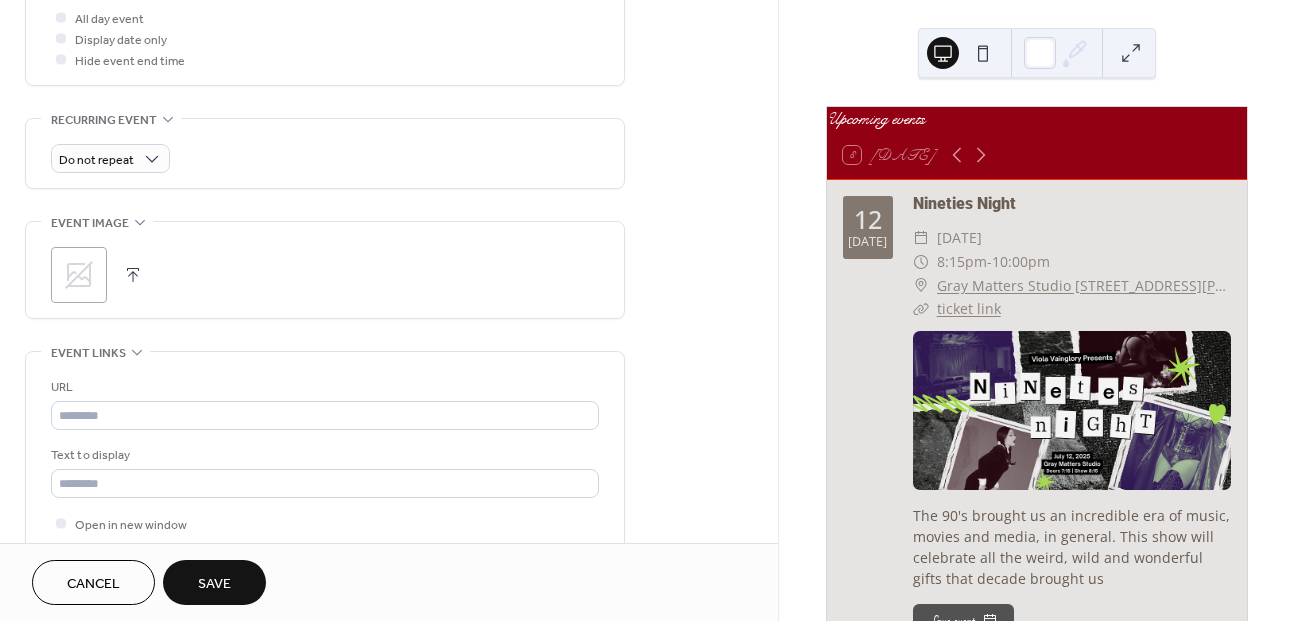 click at bounding box center [133, 275] 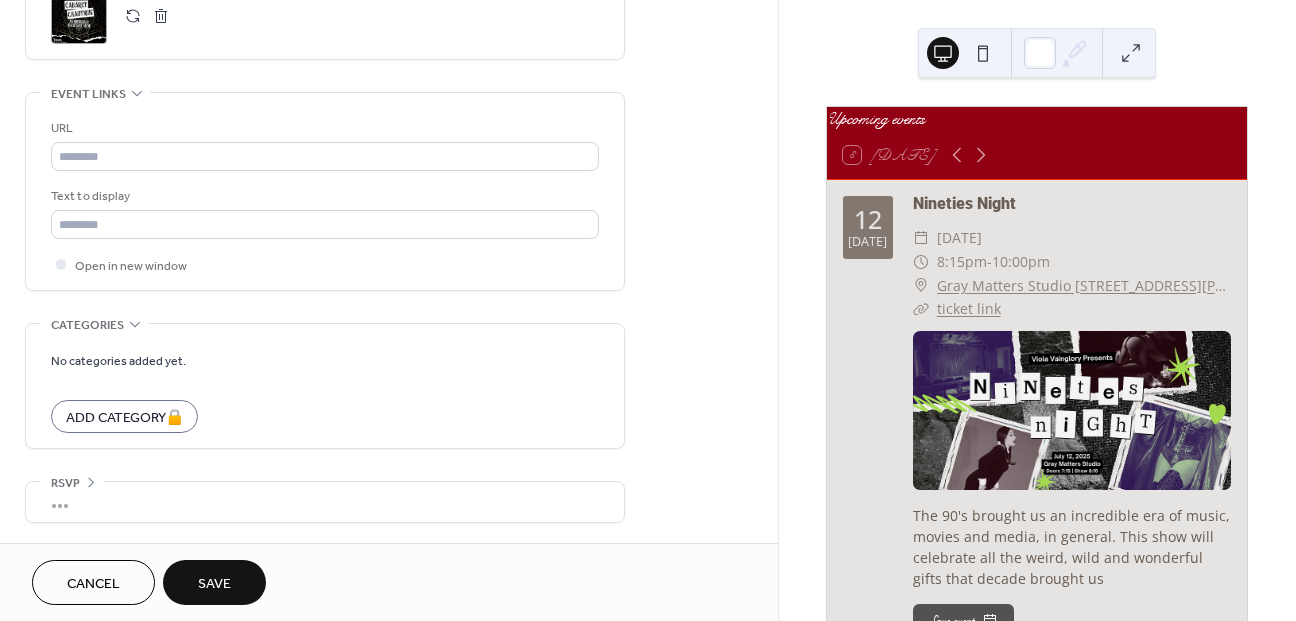 scroll, scrollTop: 1025, scrollLeft: 0, axis: vertical 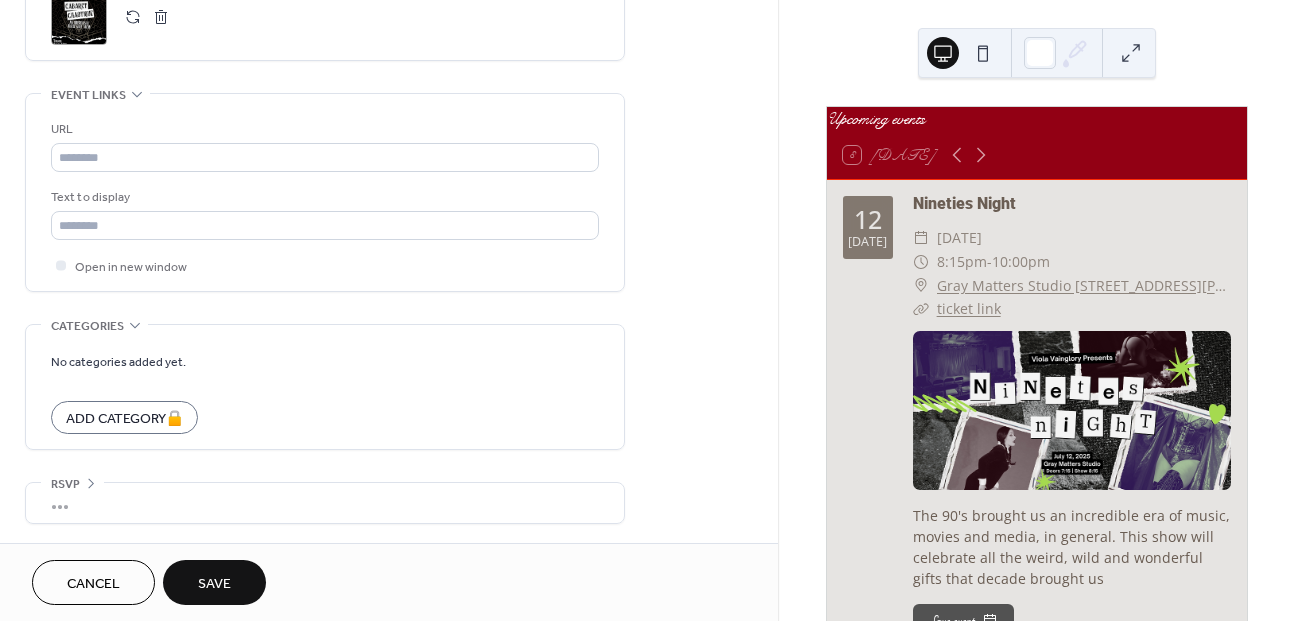 click on "Save" at bounding box center (214, 584) 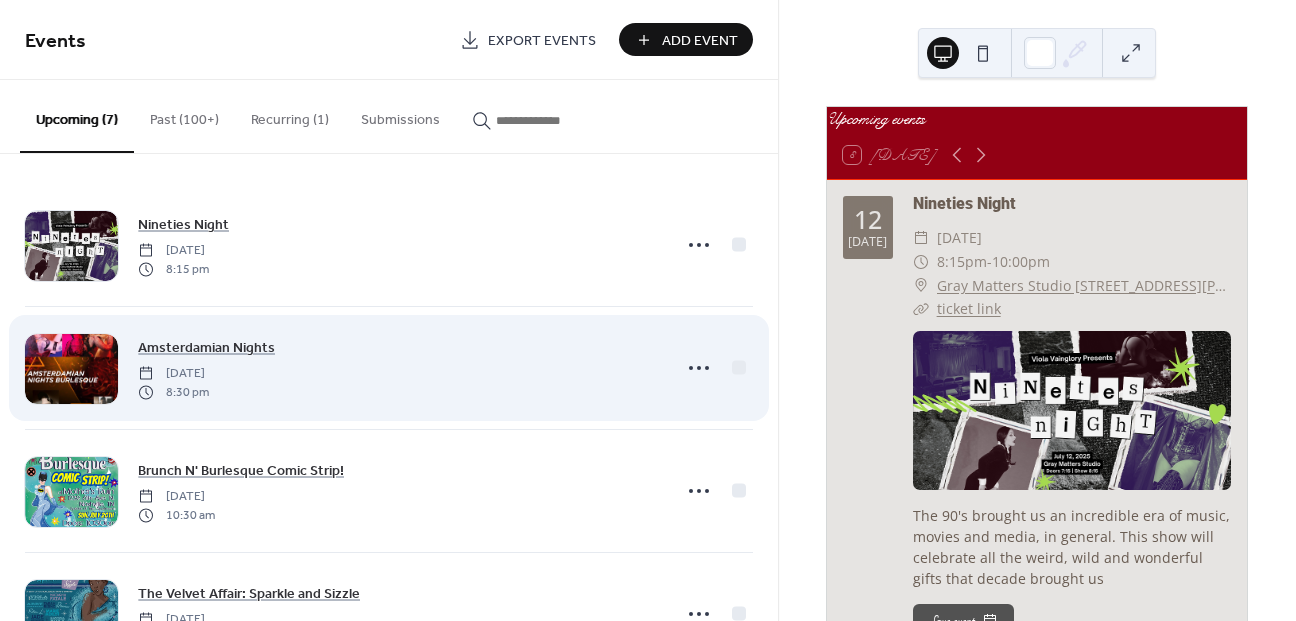 scroll, scrollTop: 453, scrollLeft: 0, axis: vertical 